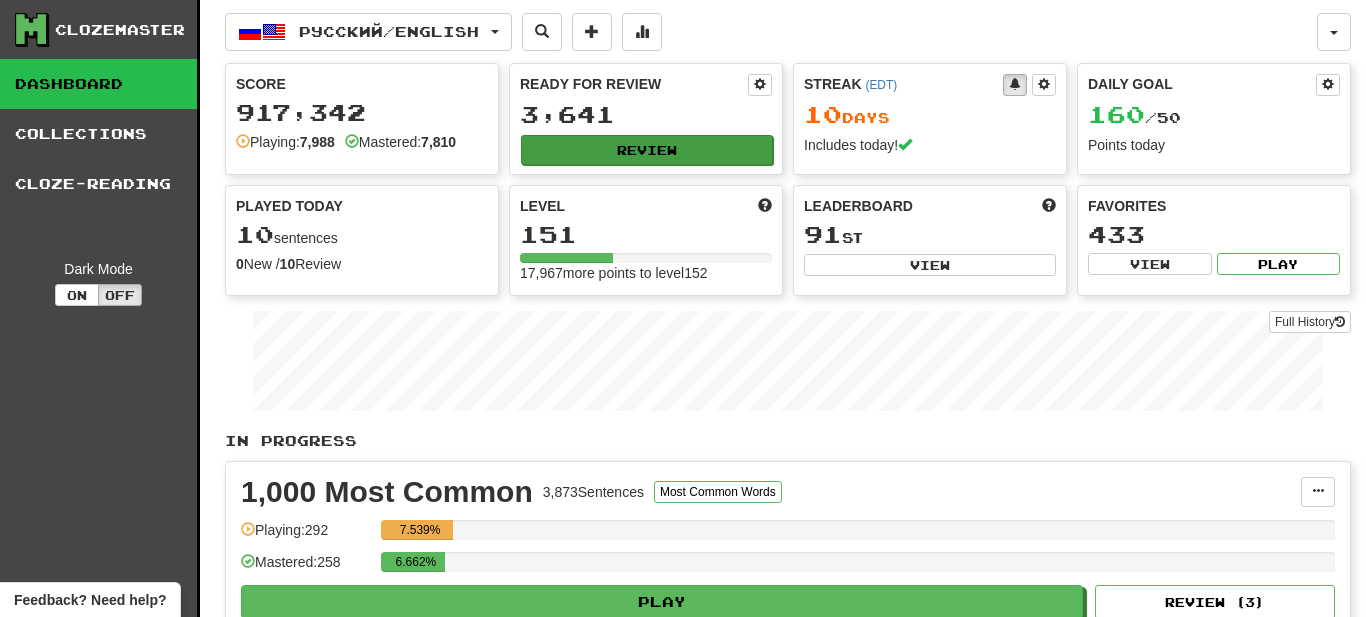 scroll, scrollTop: 0, scrollLeft: 0, axis: both 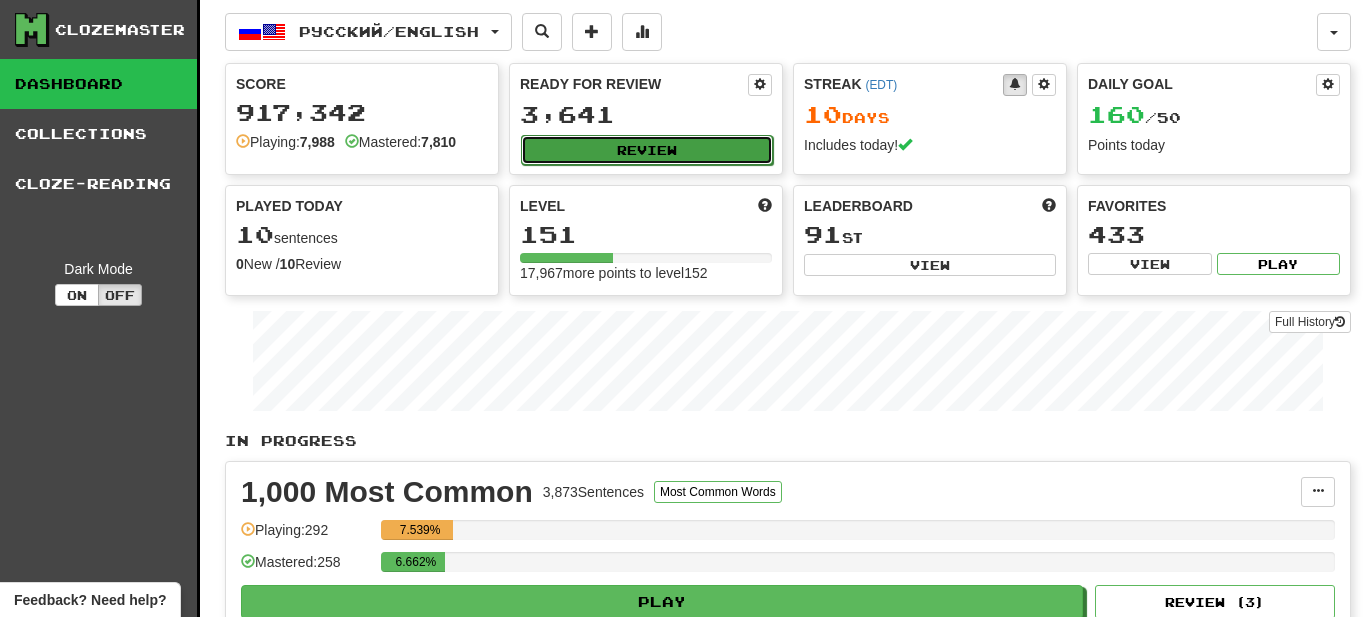 click on "Review" at bounding box center [647, 150] 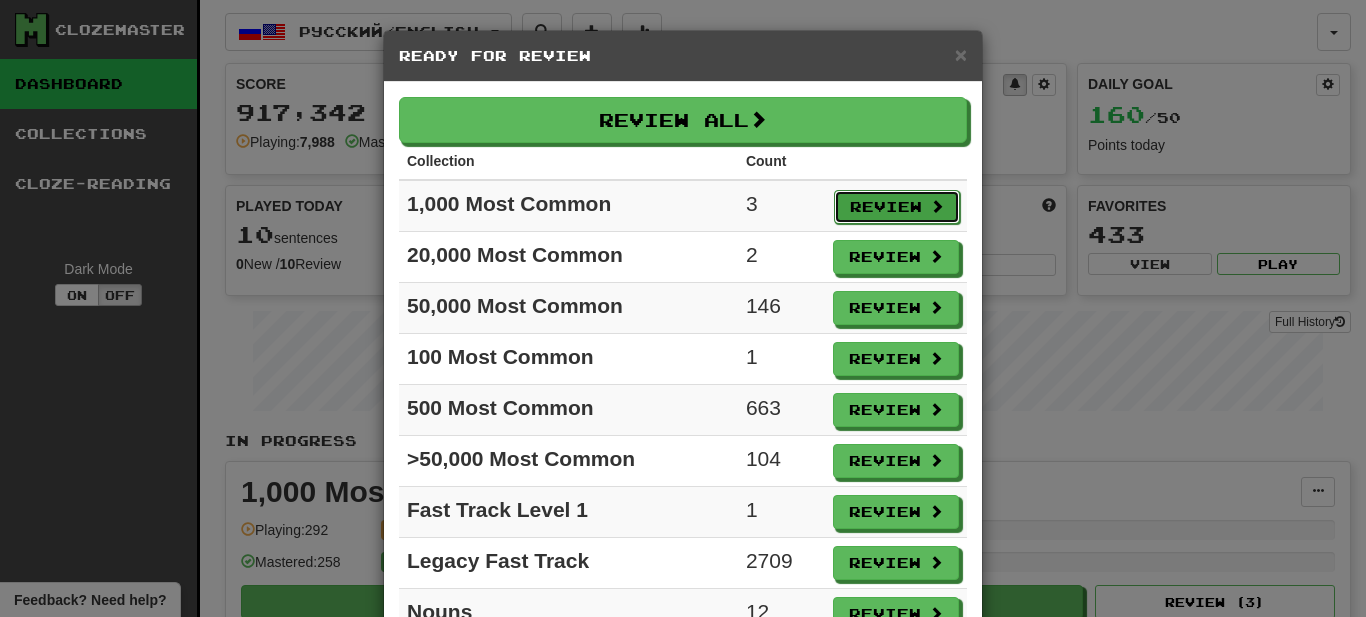 click on "Review" at bounding box center (897, 207) 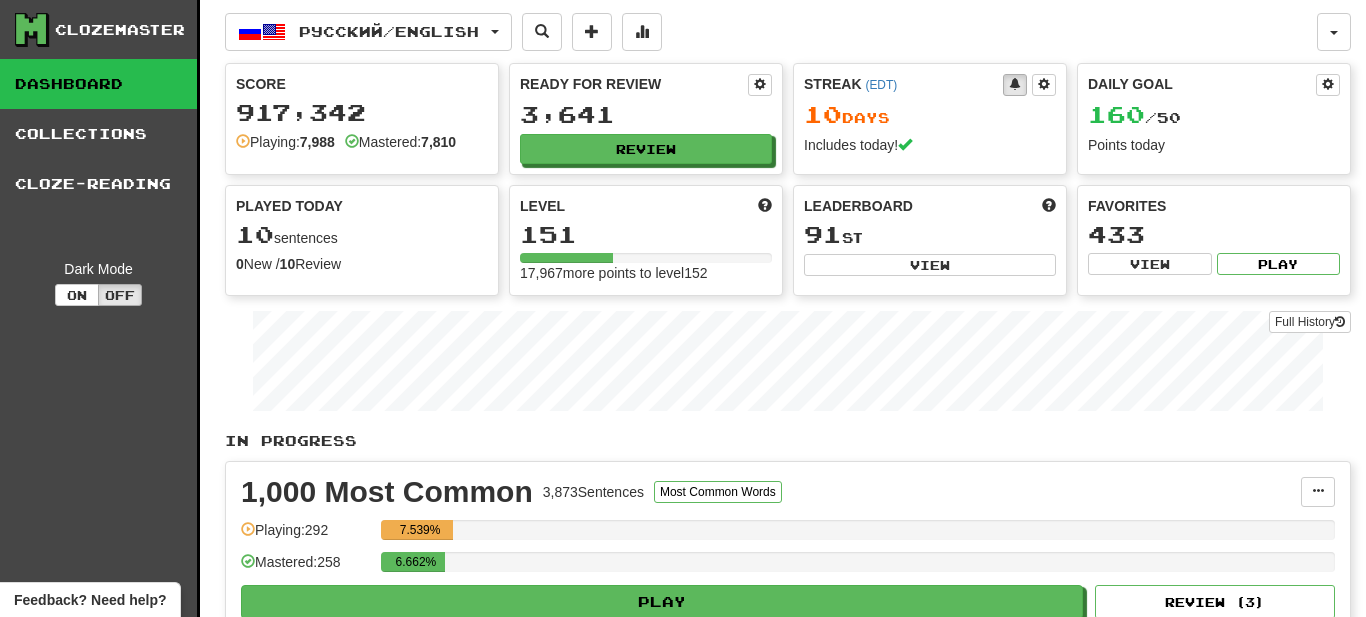 select on "**" 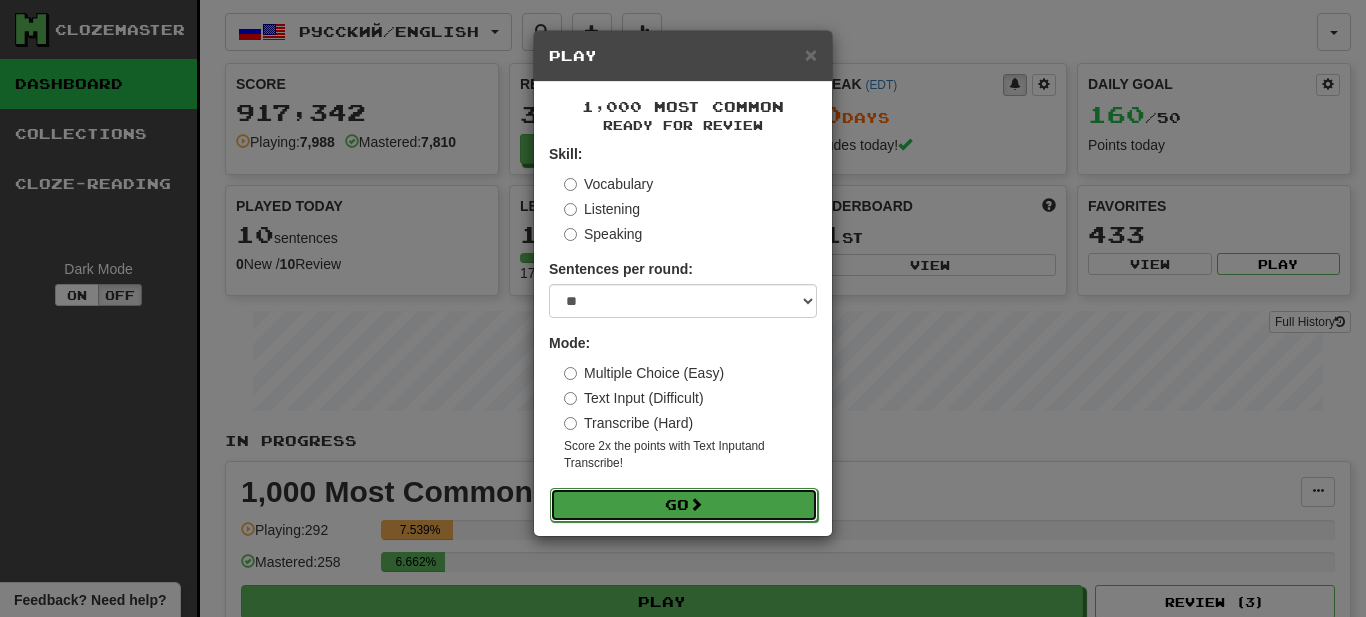 click on "Go" at bounding box center [684, 505] 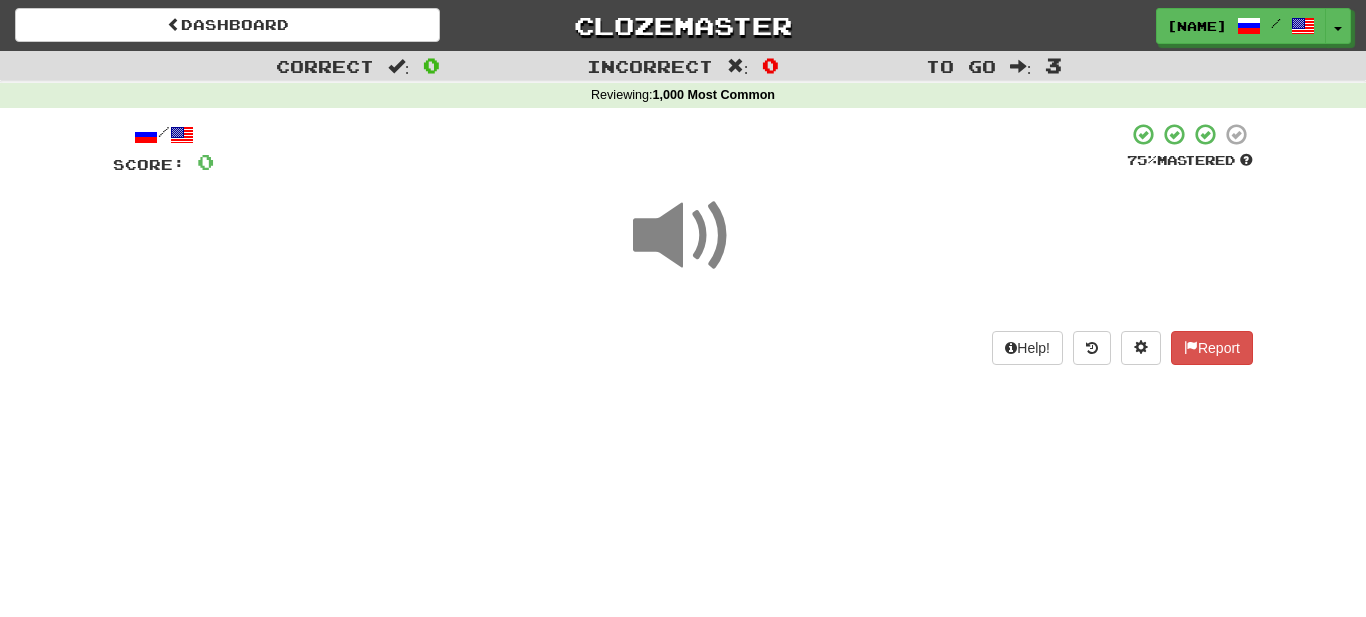 scroll, scrollTop: 0, scrollLeft: 0, axis: both 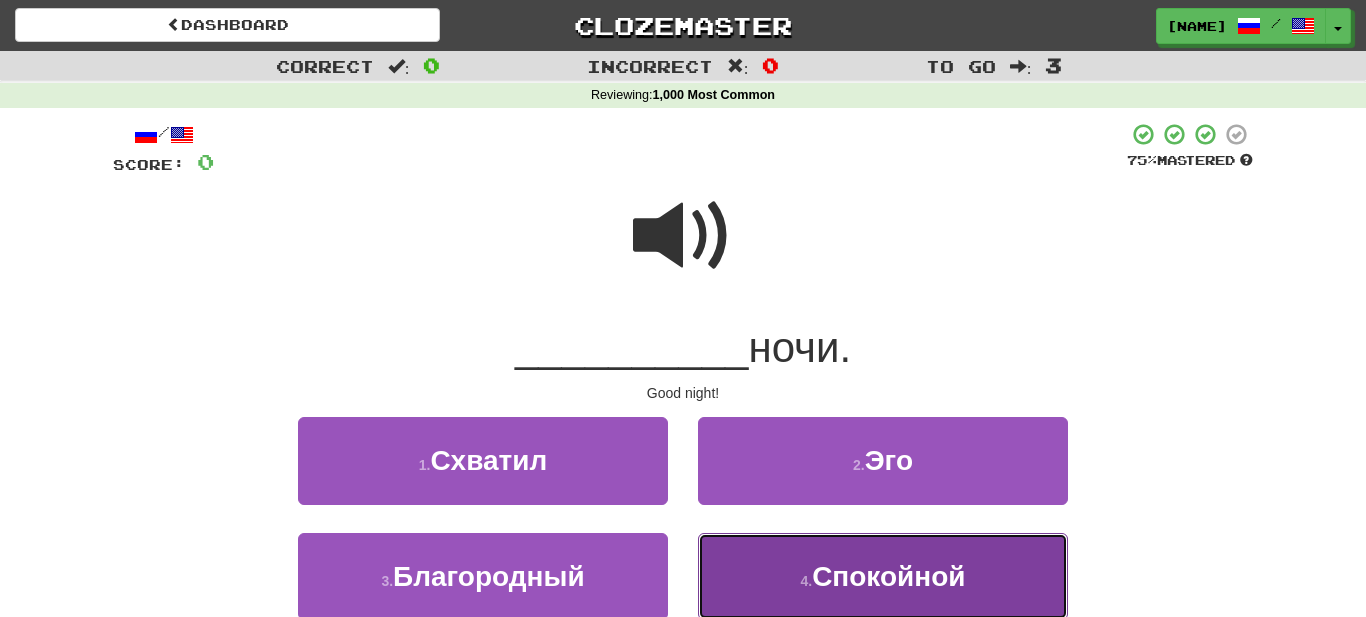 click on "4 .  Спокойной" at bounding box center [883, 576] 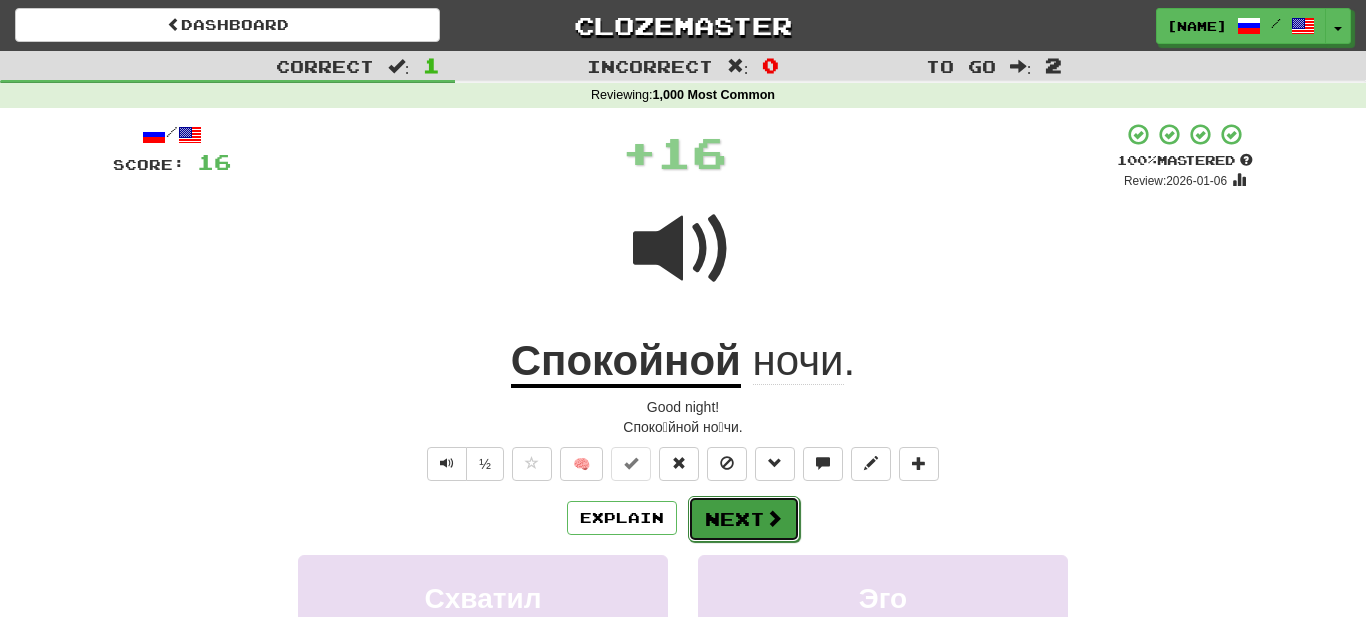 click on "Next" at bounding box center (744, 519) 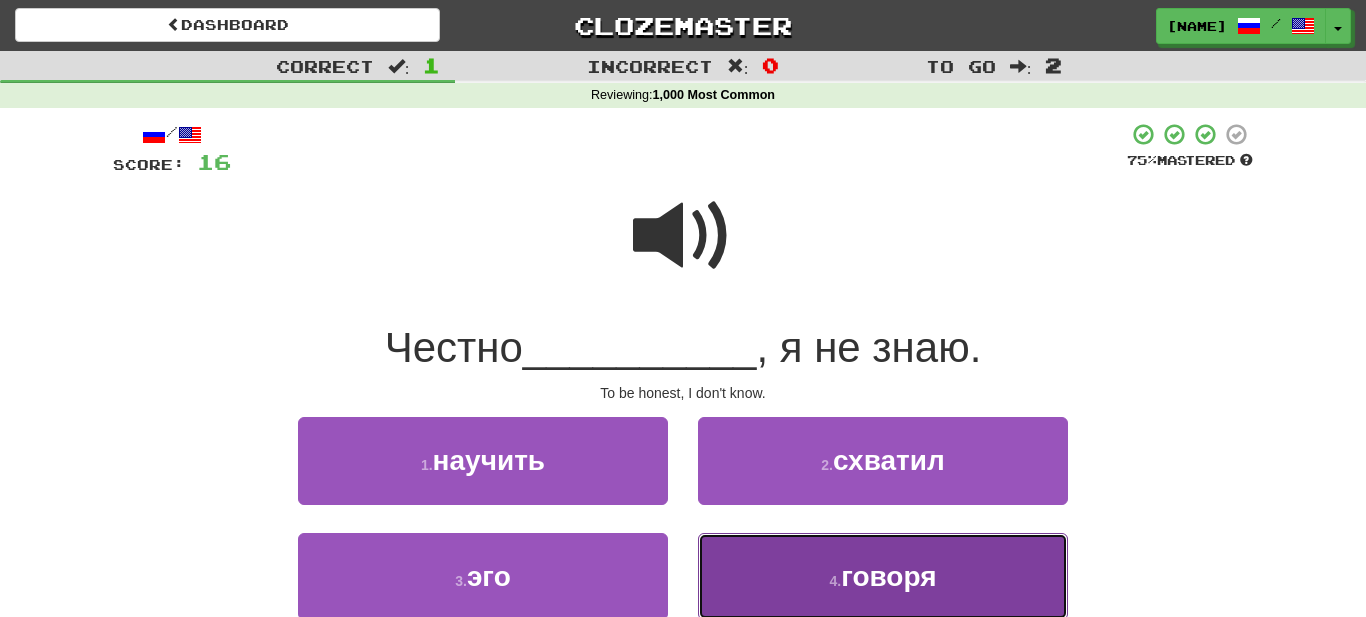 click on "4 .  говоря" at bounding box center [883, 576] 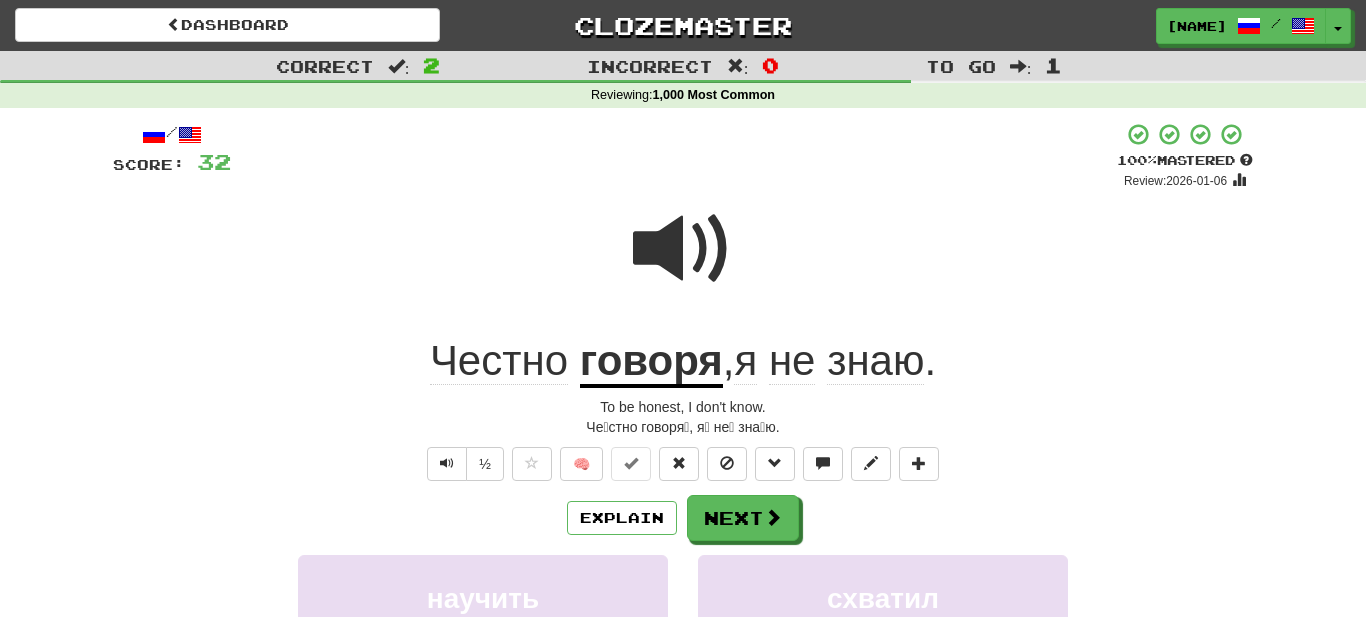 click on "говоря" at bounding box center [651, 362] 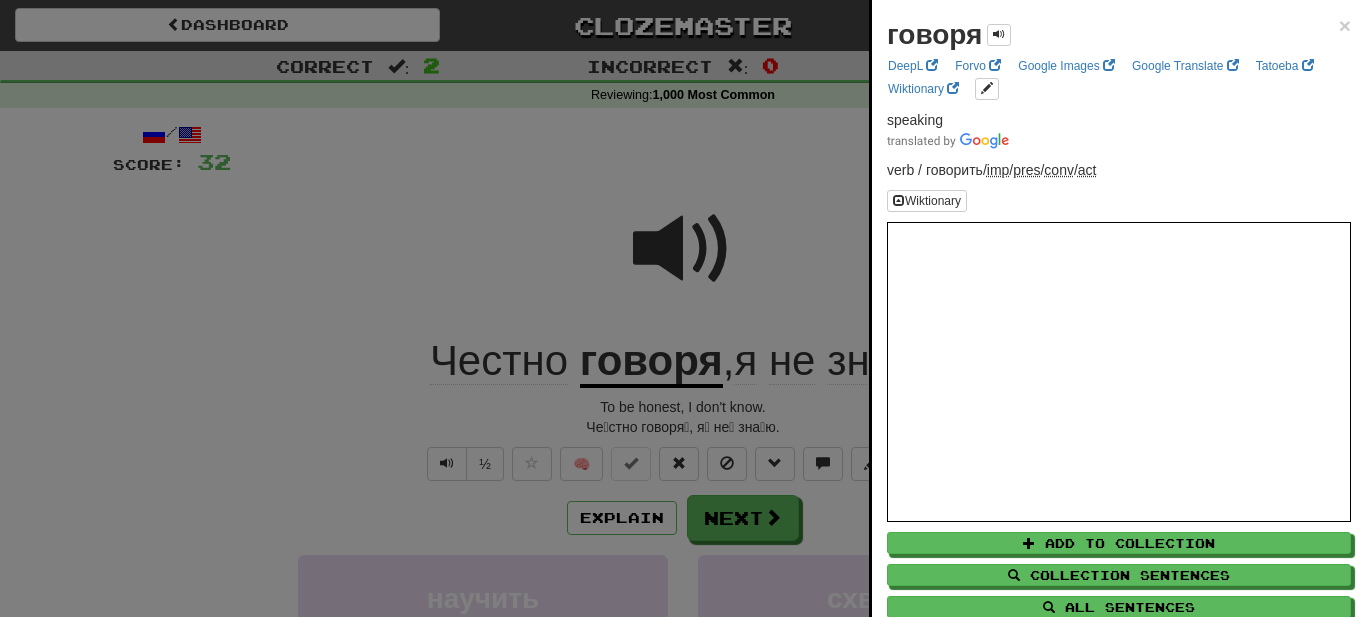 click at bounding box center [683, 308] 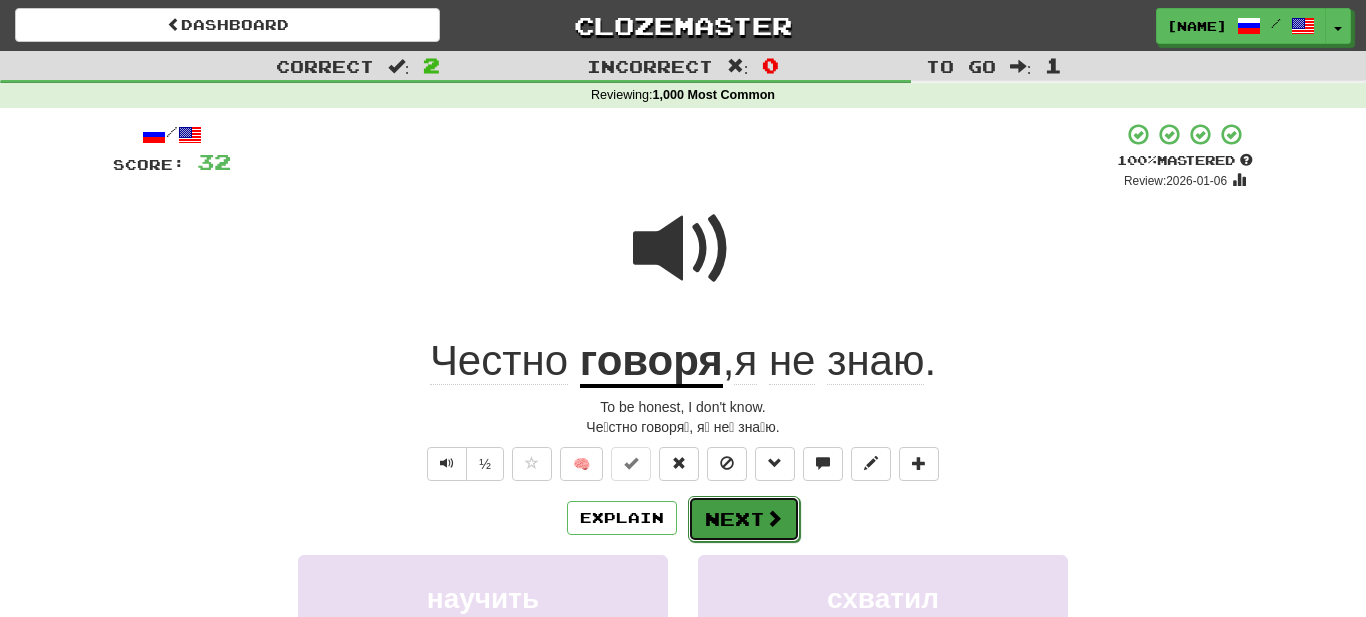 click on "Next" at bounding box center [744, 519] 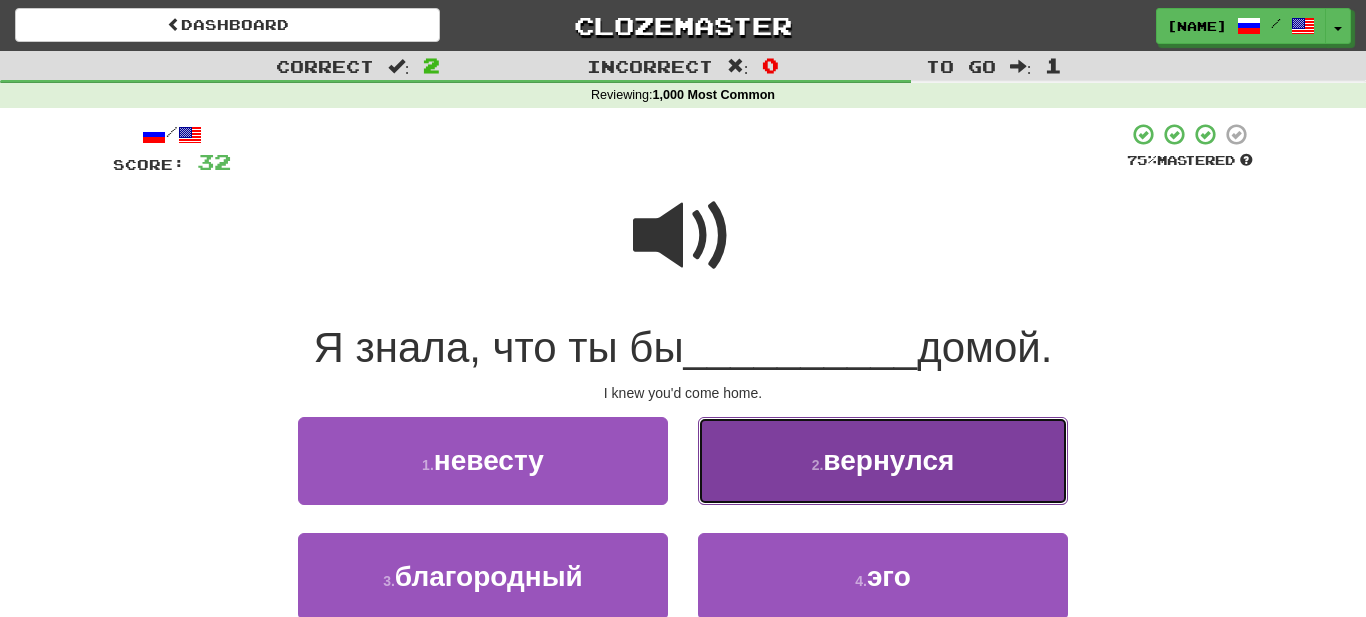 click on "2 .  вернулся" at bounding box center (883, 460) 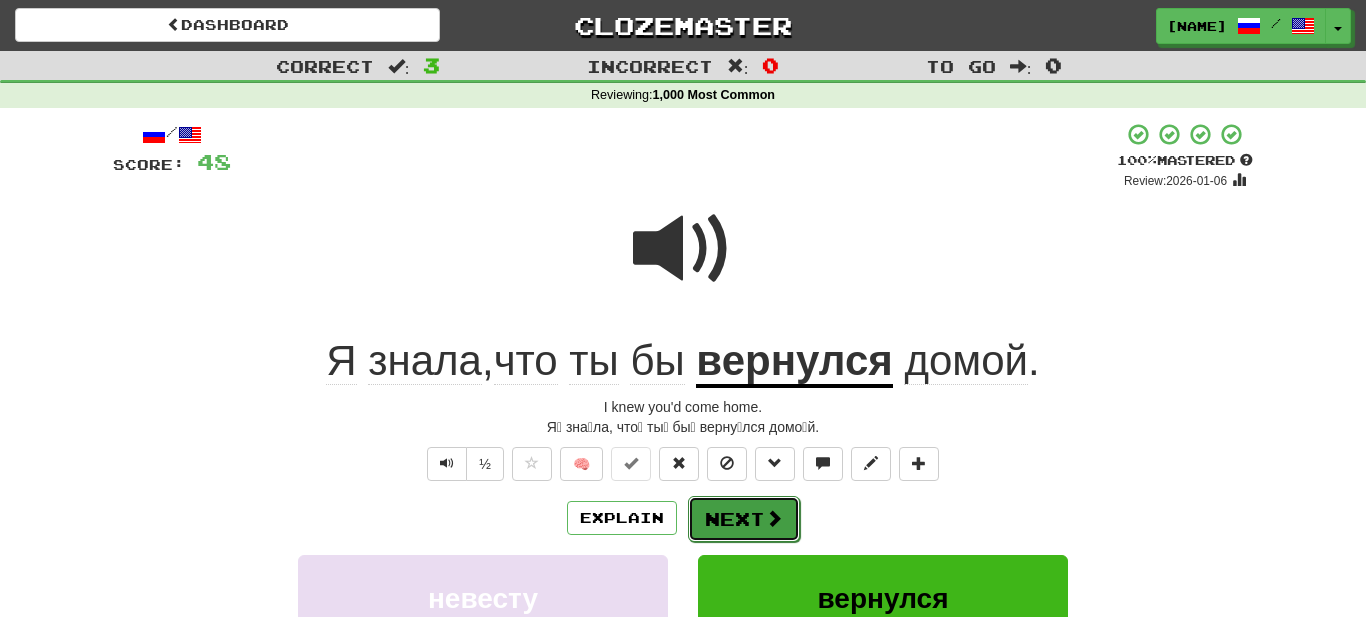 click on "Next" at bounding box center (744, 519) 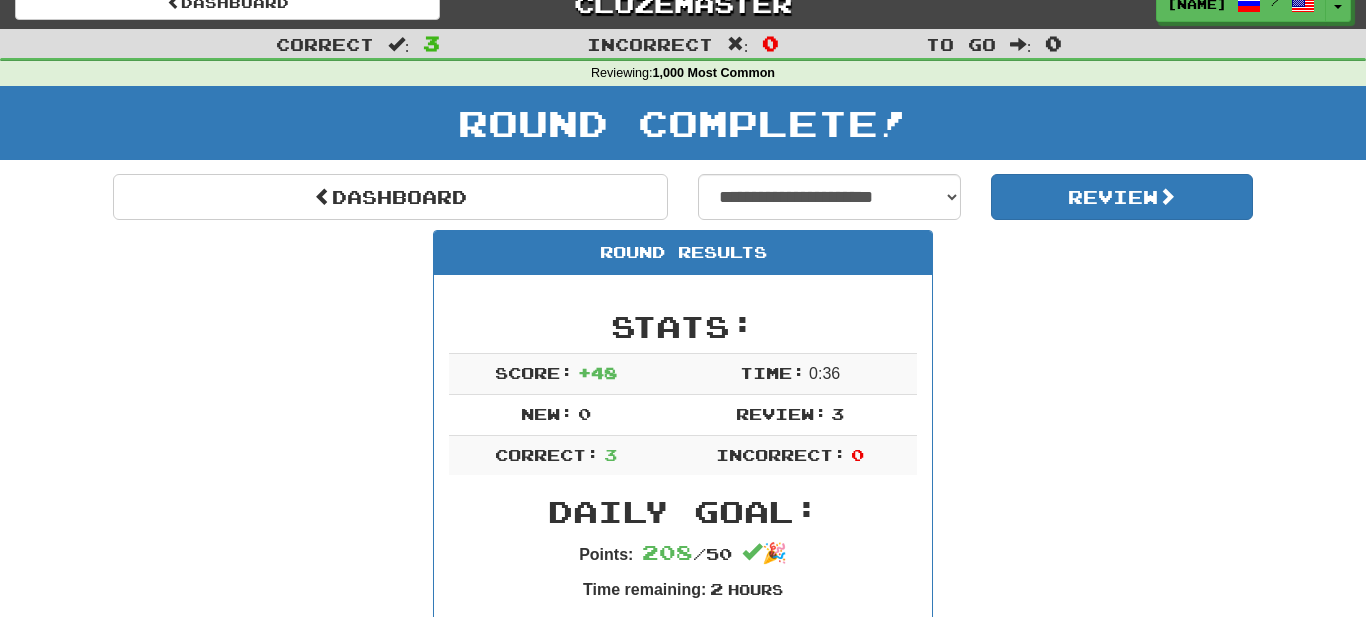 scroll, scrollTop: 0, scrollLeft: 0, axis: both 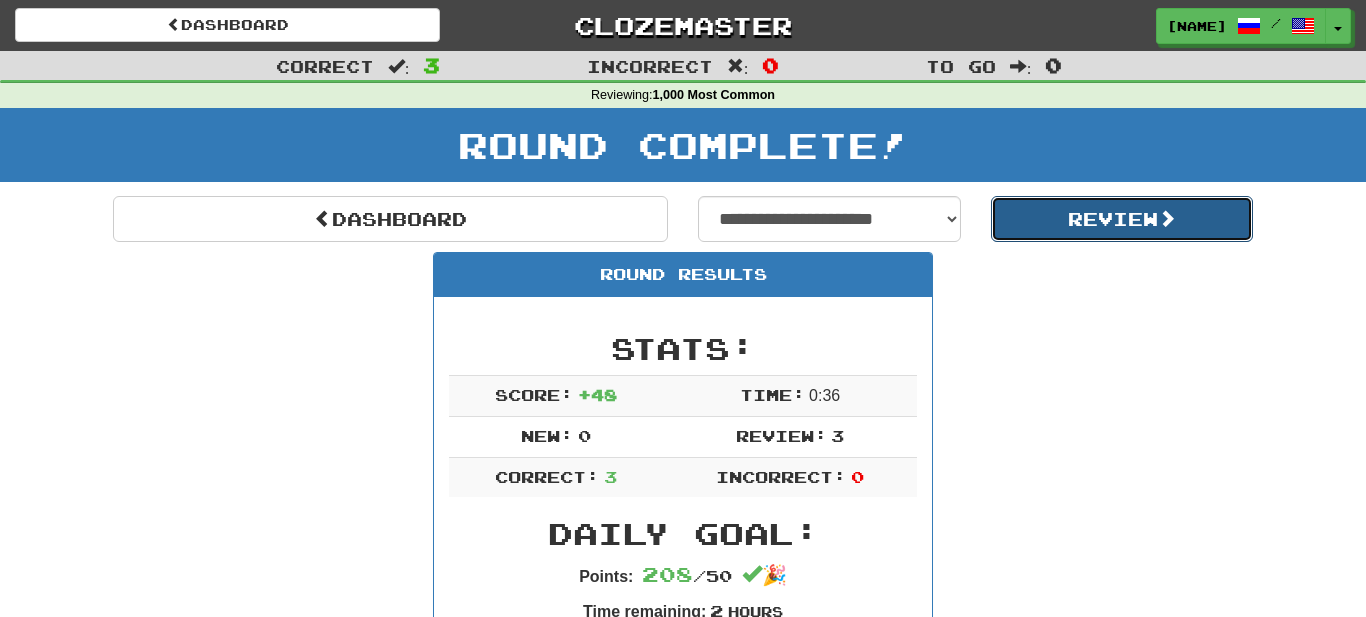 click on "Review" at bounding box center (1122, 219) 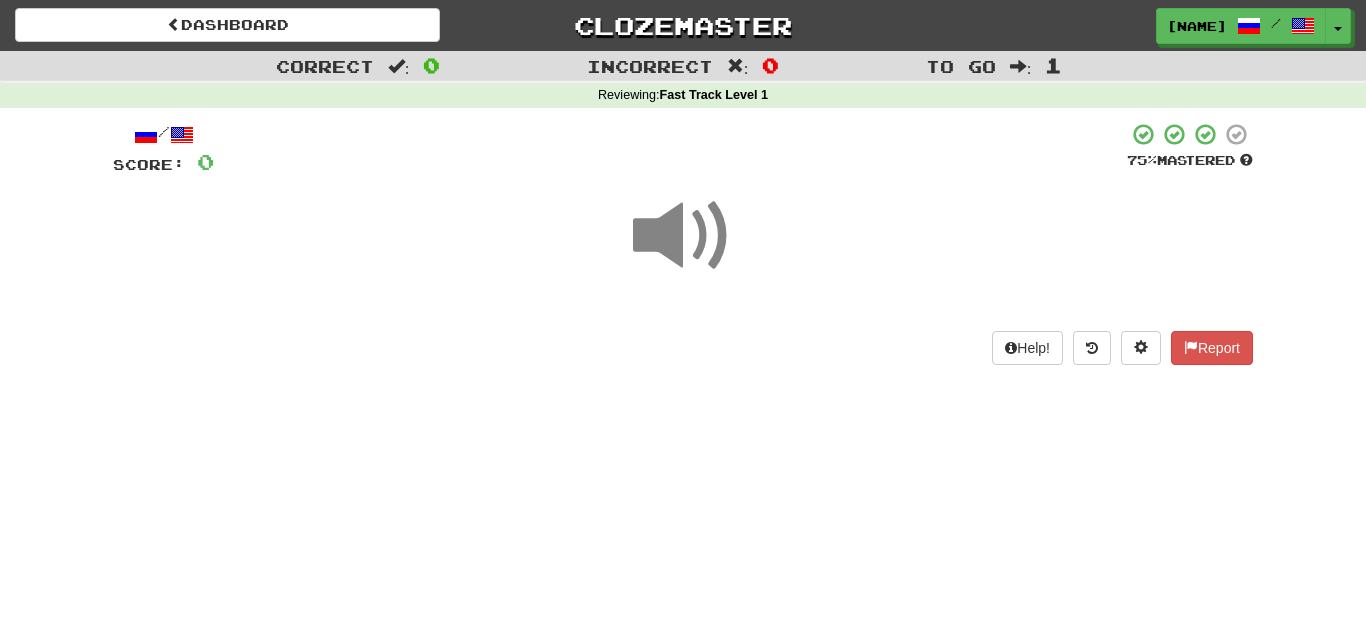 scroll, scrollTop: 0, scrollLeft: 0, axis: both 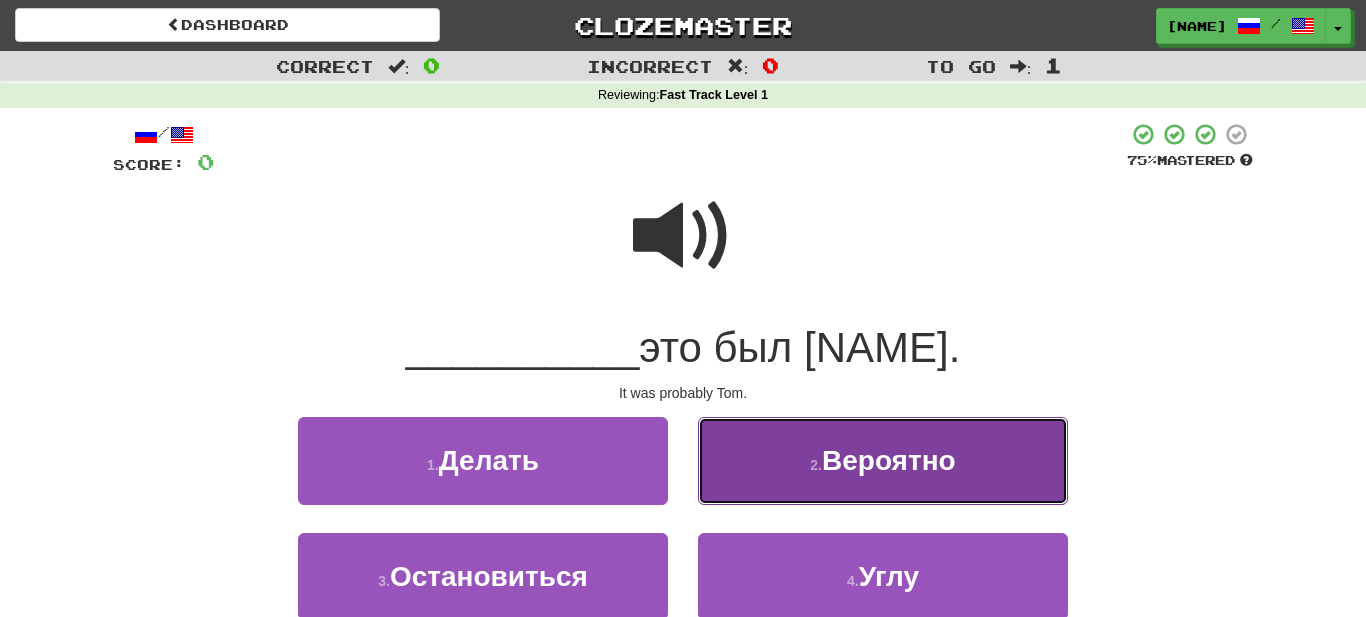 click on "2 .  Вероятно" at bounding box center (883, 460) 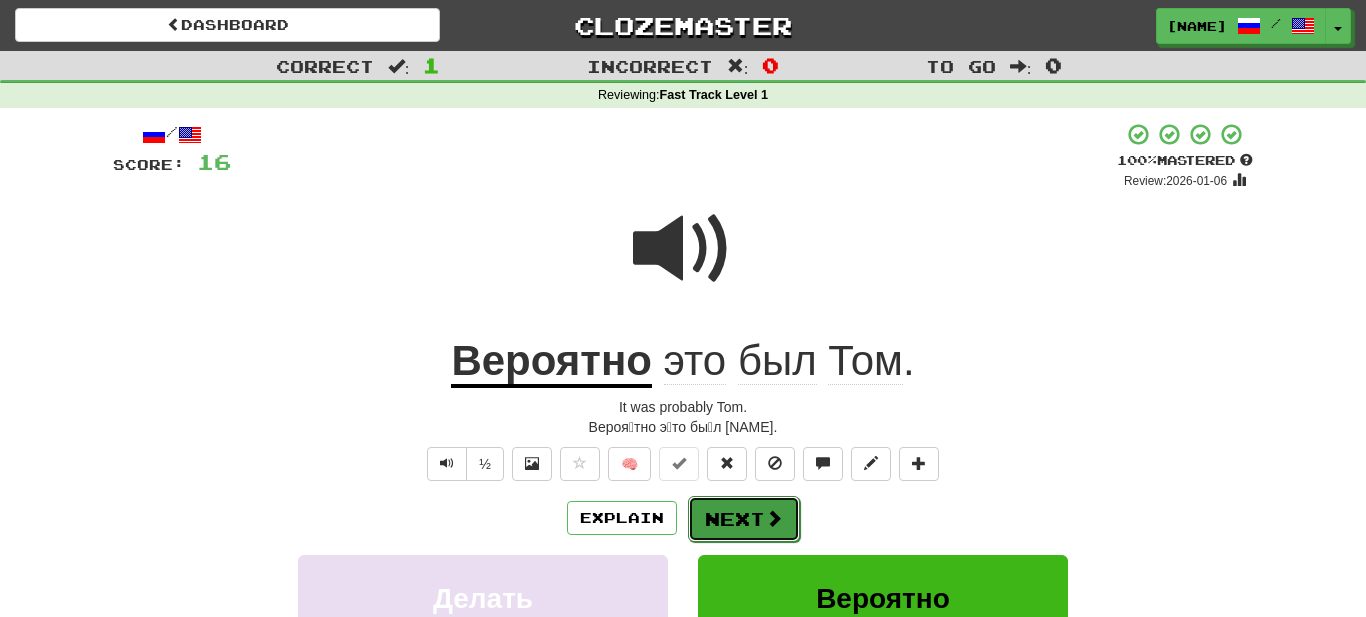 click at bounding box center (774, 518) 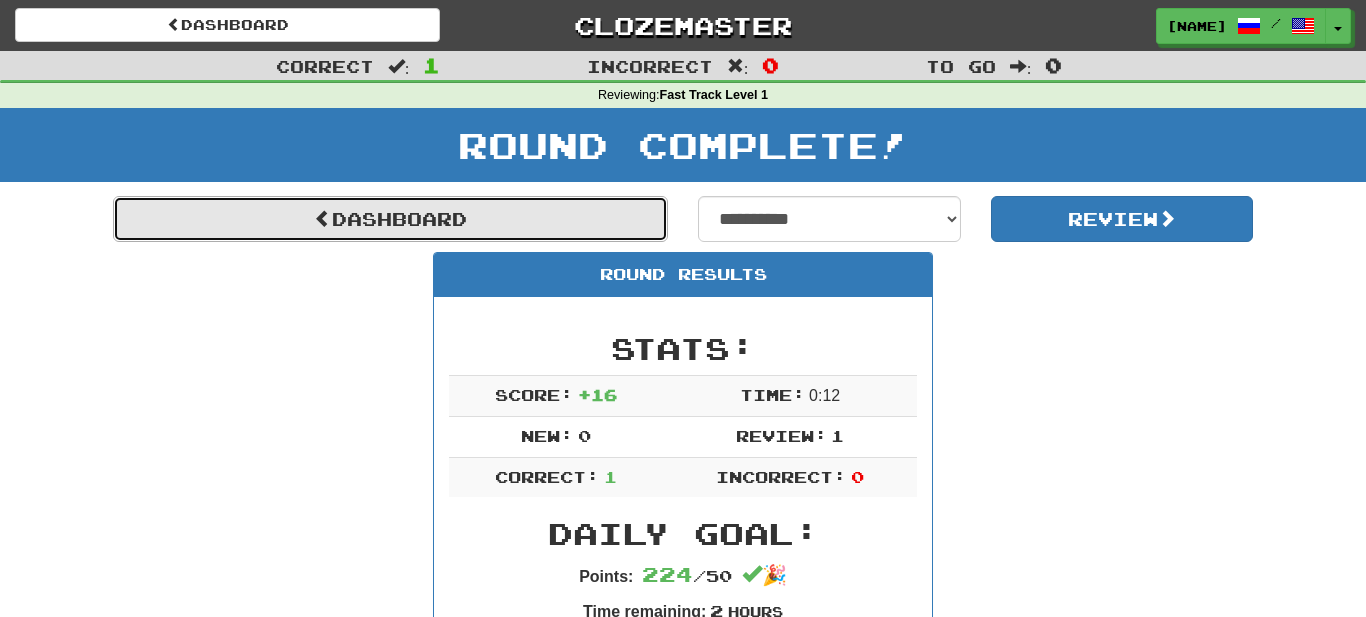 click on "Dashboard" at bounding box center (390, 219) 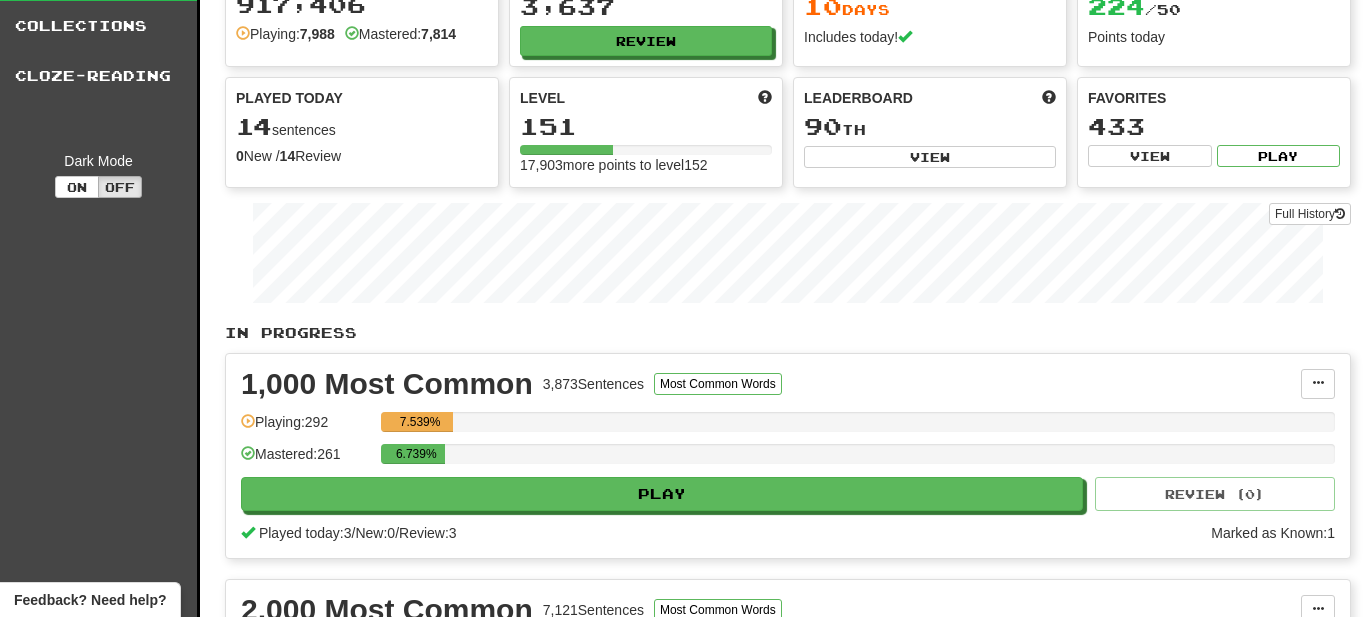scroll, scrollTop: 0, scrollLeft: 0, axis: both 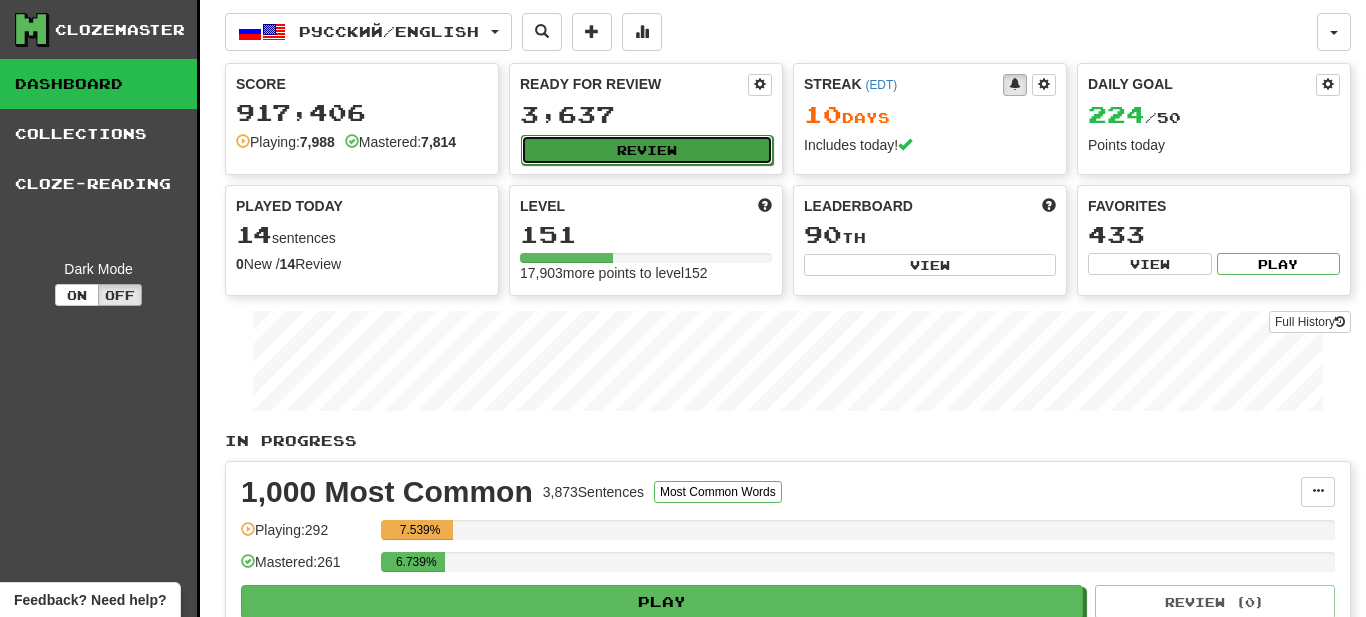 click on "Review" at bounding box center [647, 150] 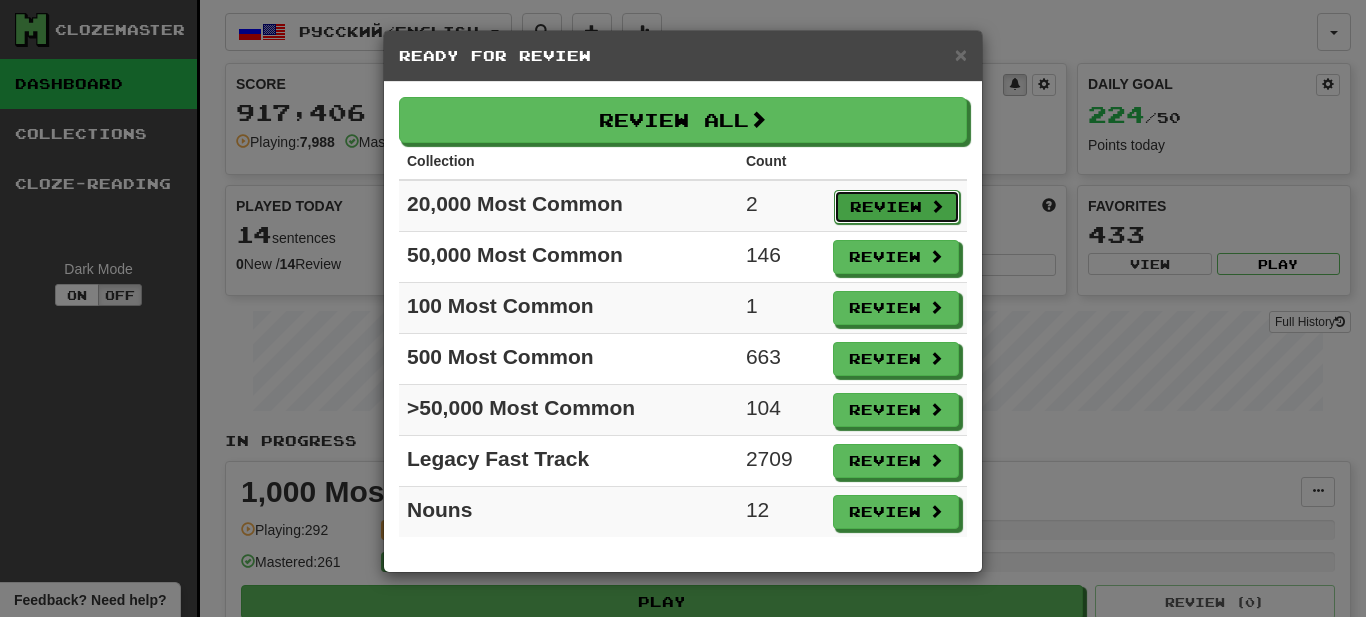 click on "Review" at bounding box center (897, 207) 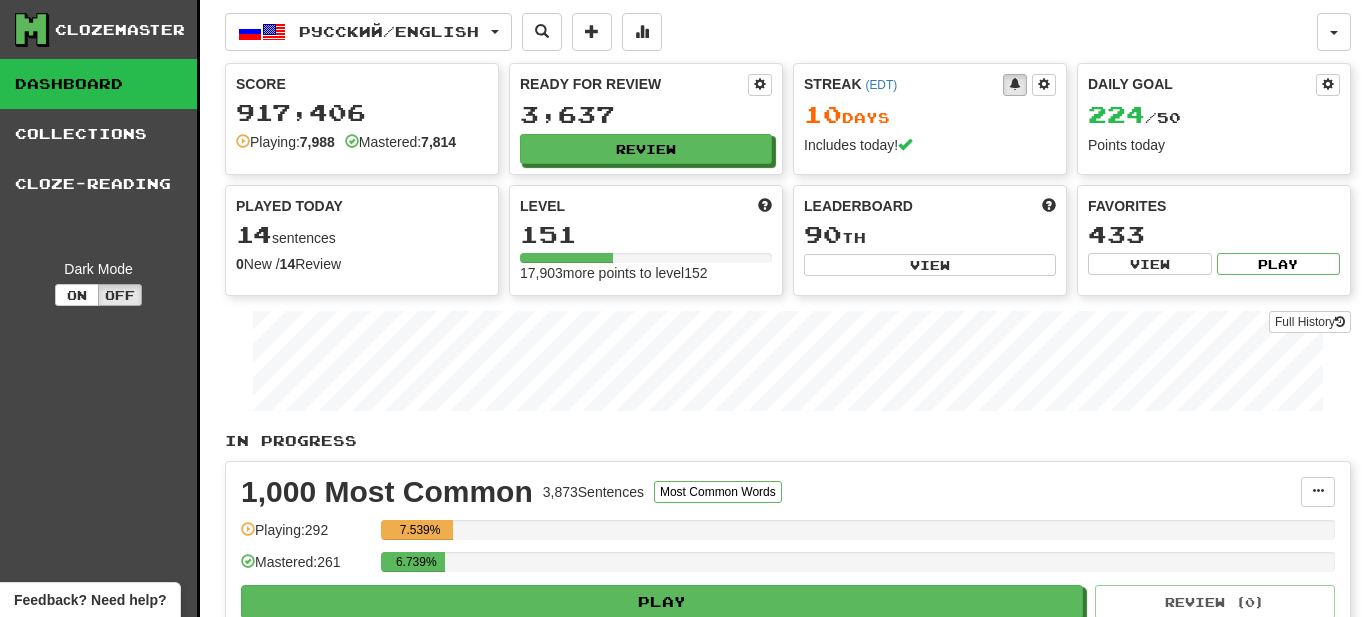select on "**" 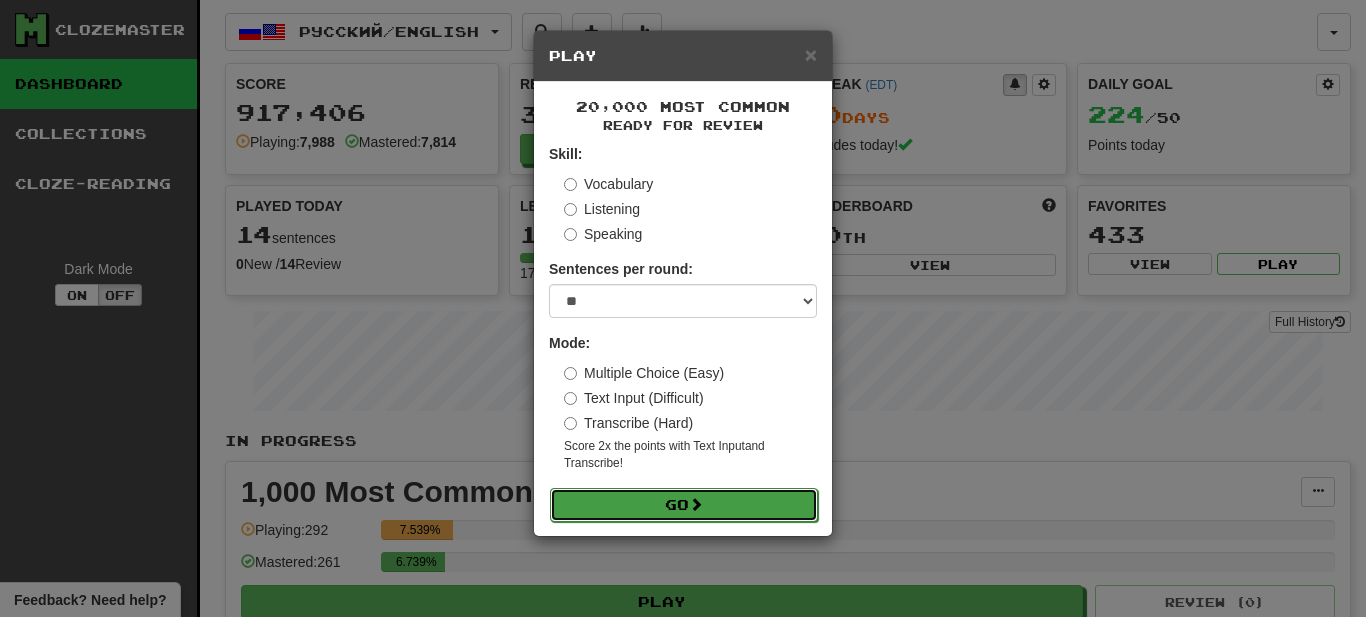 click on "Go" at bounding box center (684, 505) 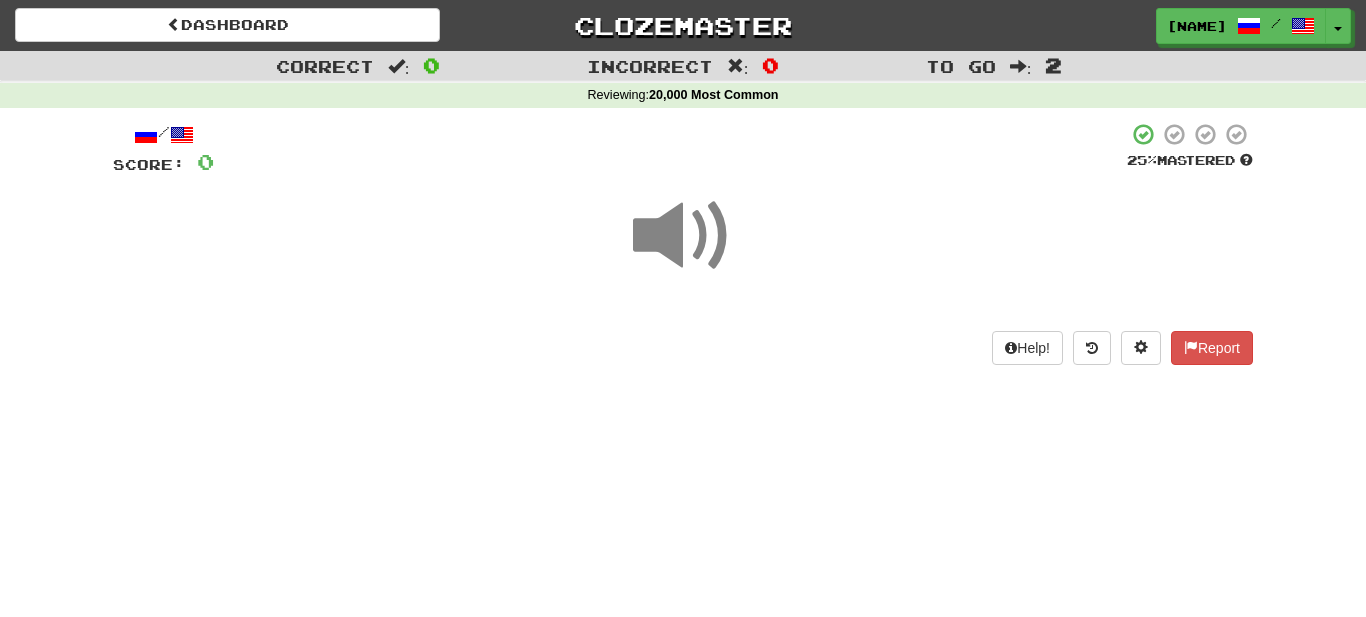 scroll, scrollTop: 0, scrollLeft: 0, axis: both 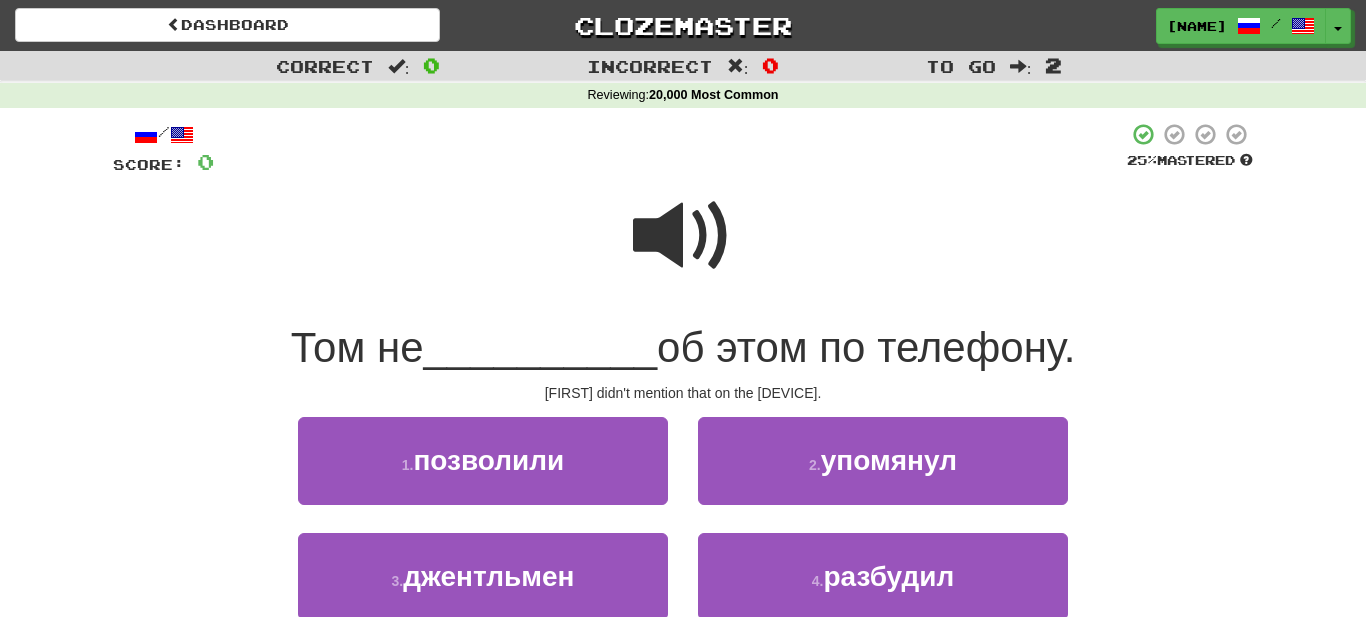 click at bounding box center [683, 236] 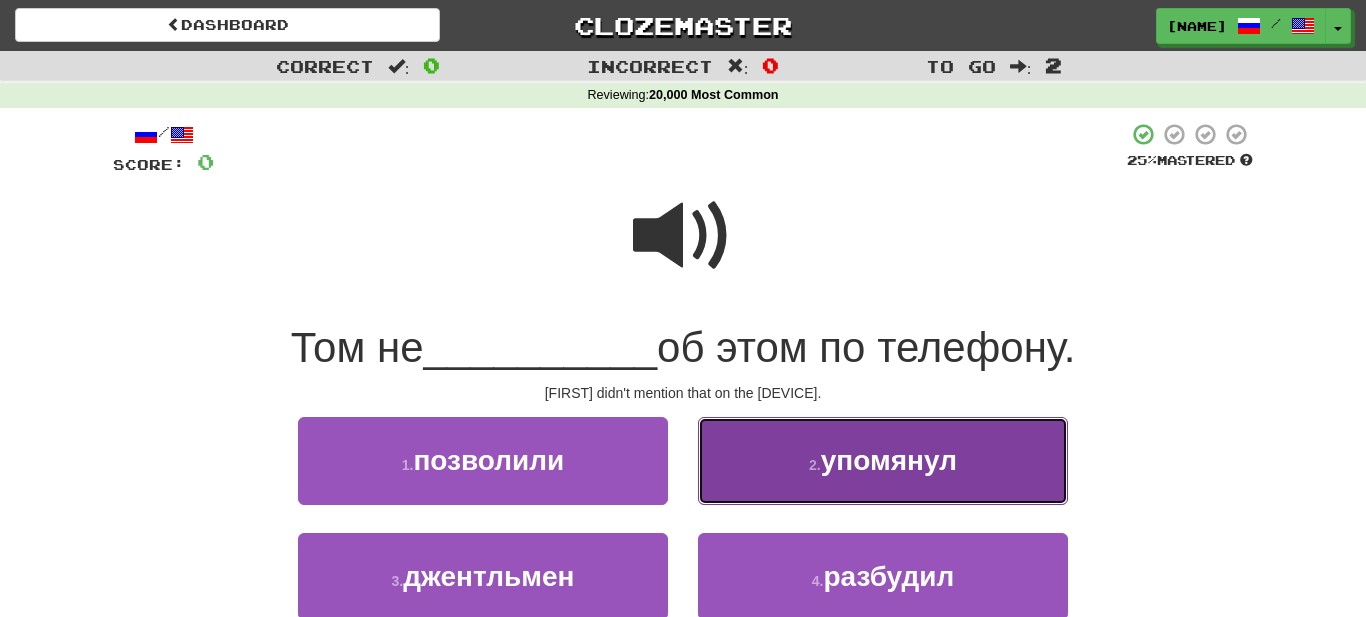 click on "2 .  упомянул" at bounding box center [883, 460] 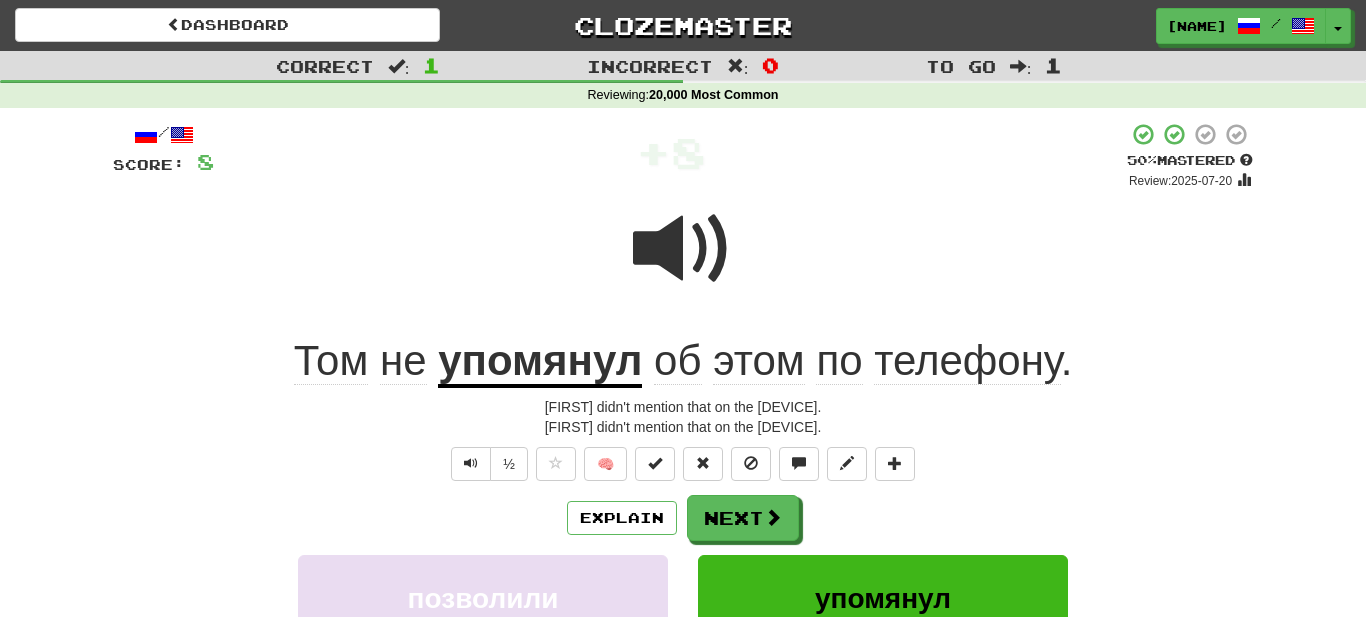 click on "упомянул" at bounding box center [540, 362] 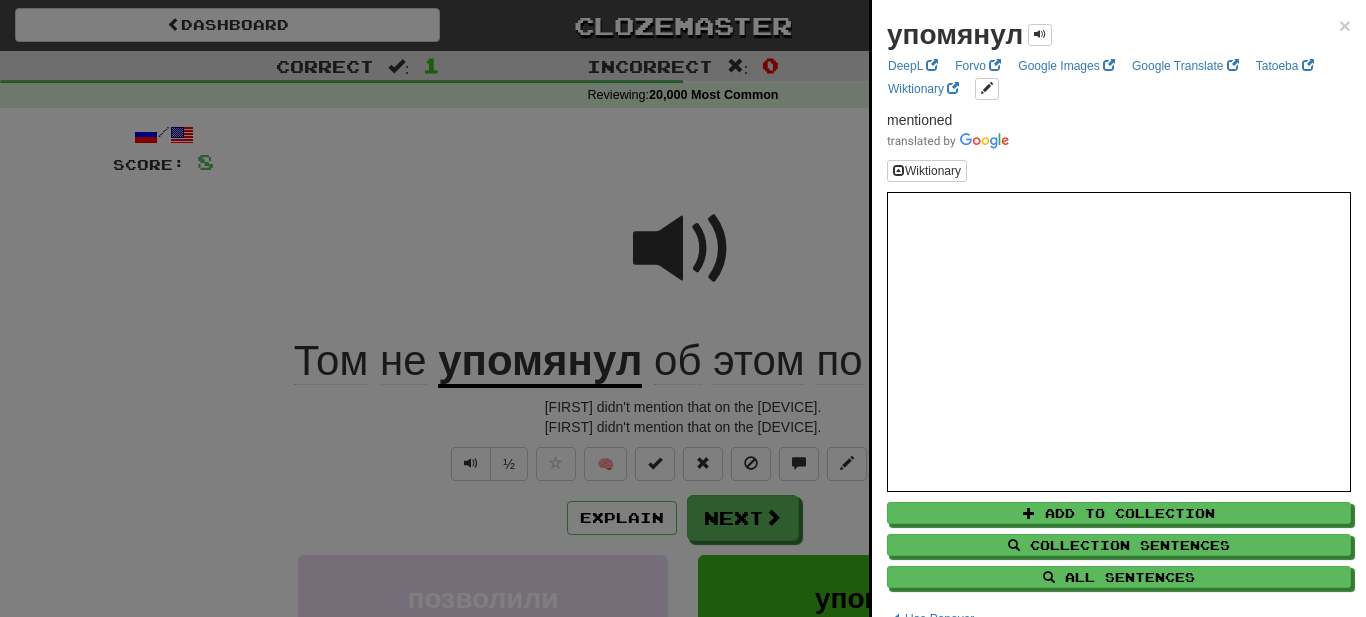 click at bounding box center [683, 308] 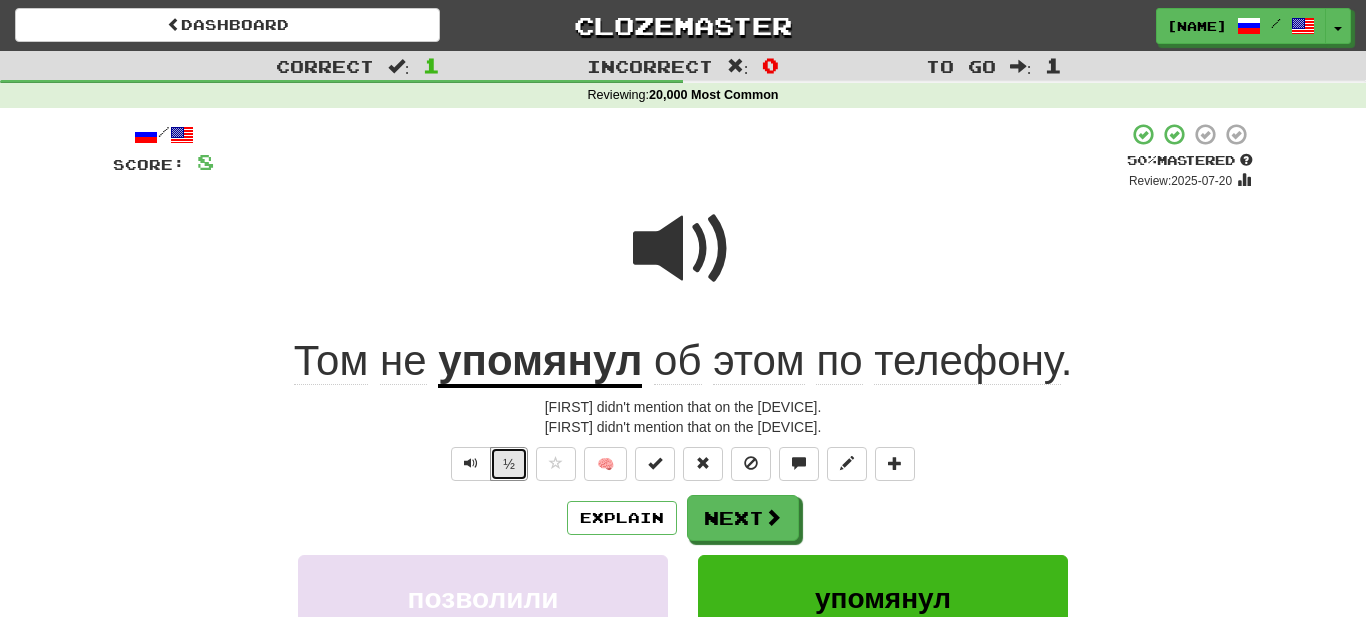 click on "½" at bounding box center [509, 464] 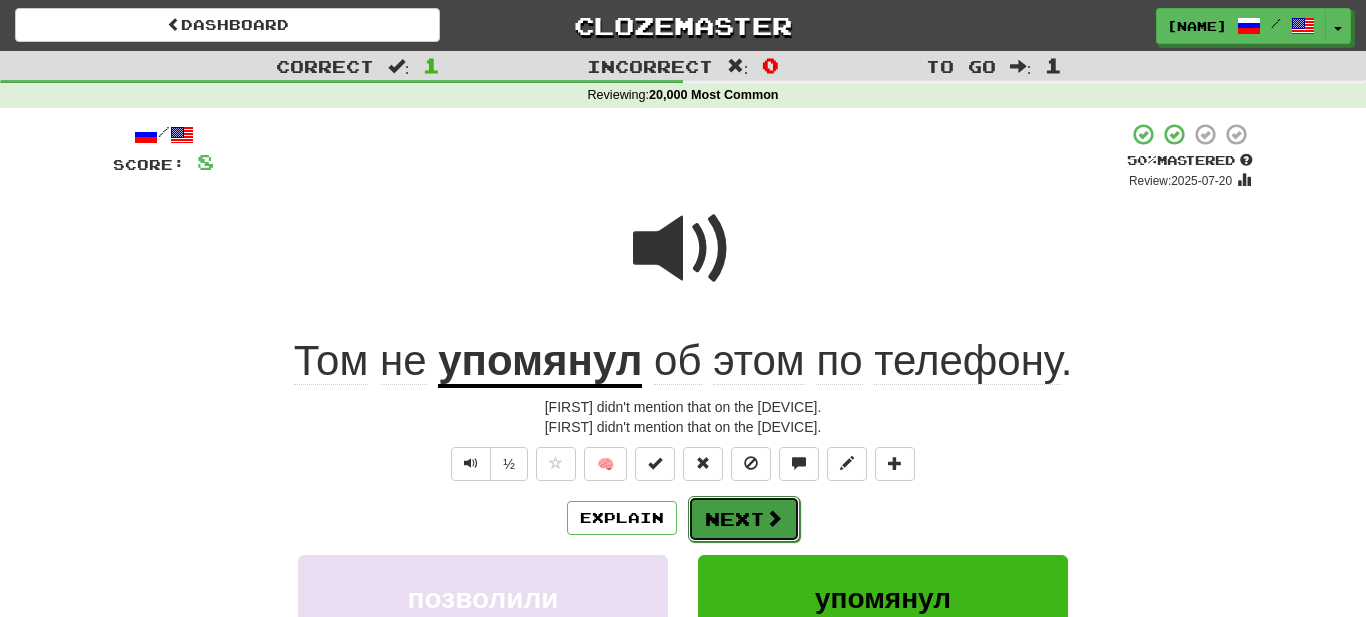 click on "Next" at bounding box center [744, 519] 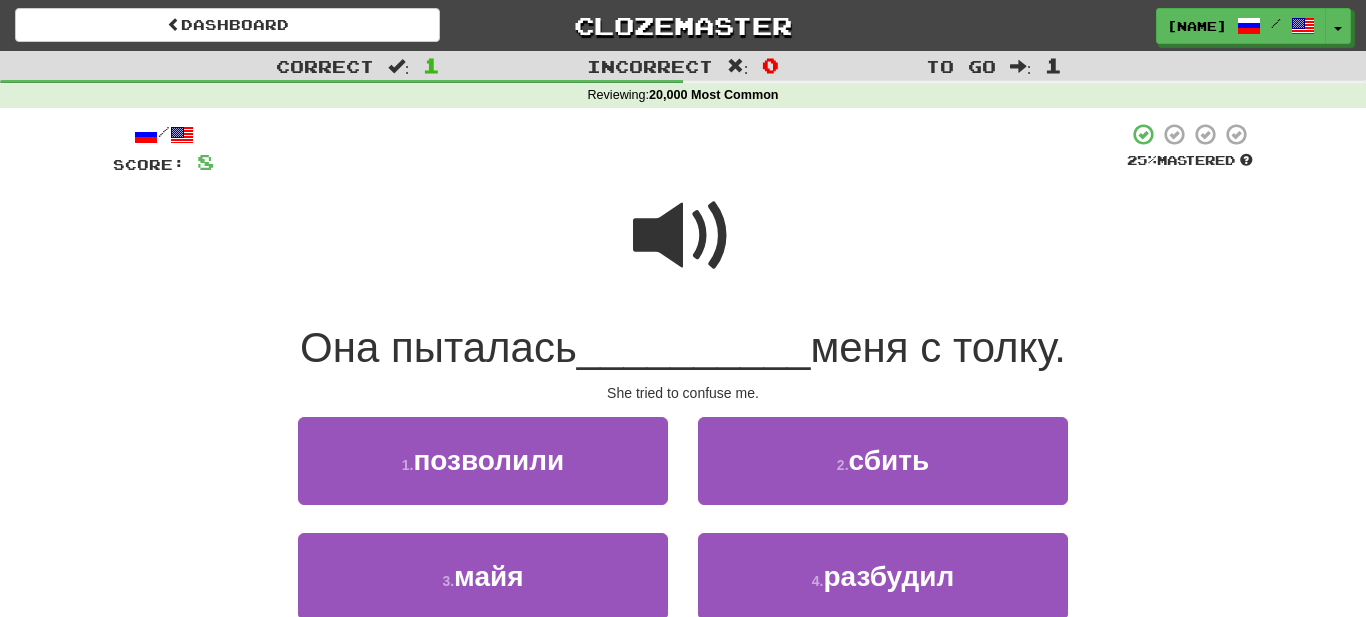 click at bounding box center (683, 236) 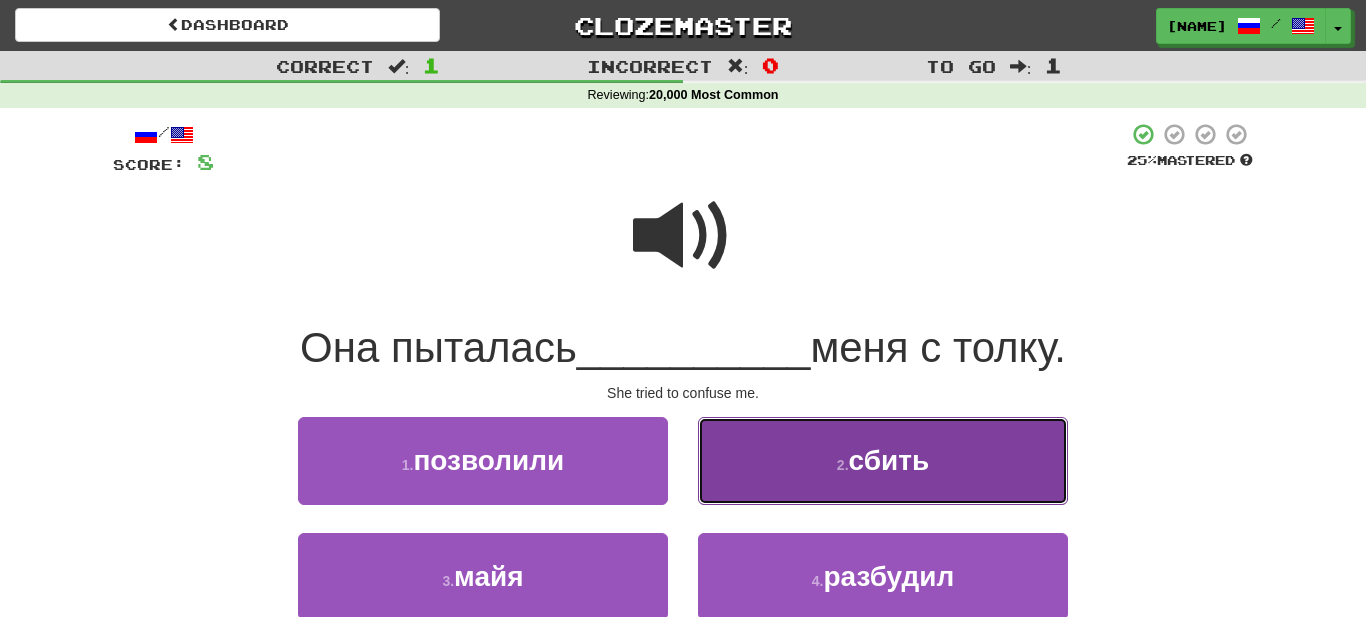 click on "2 .  сбить" at bounding box center (883, 460) 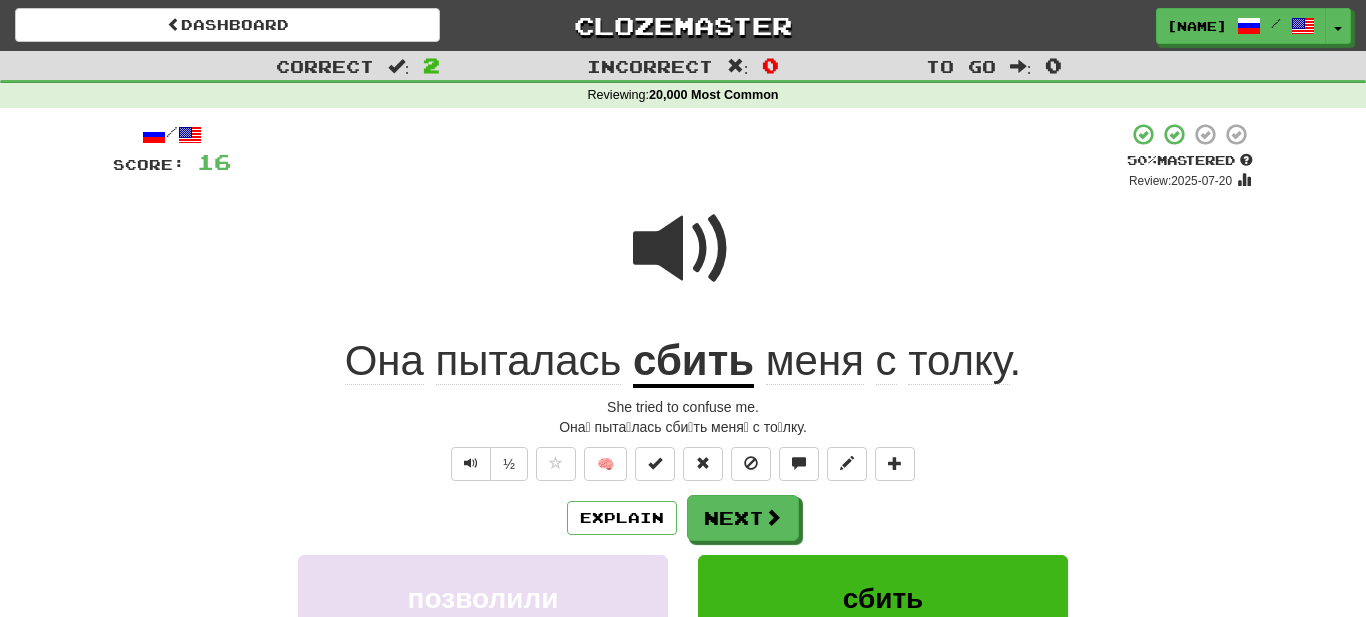 click on "сбить" at bounding box center [693, 362] 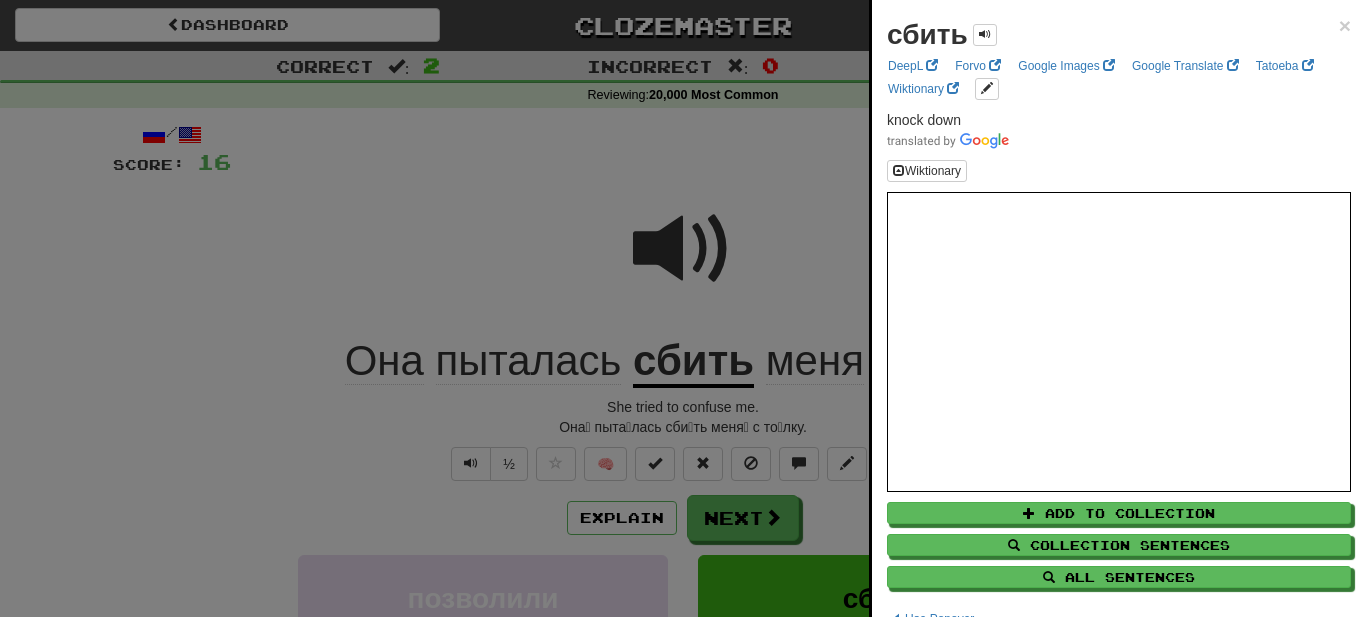 click at bounding box center (683, 308) 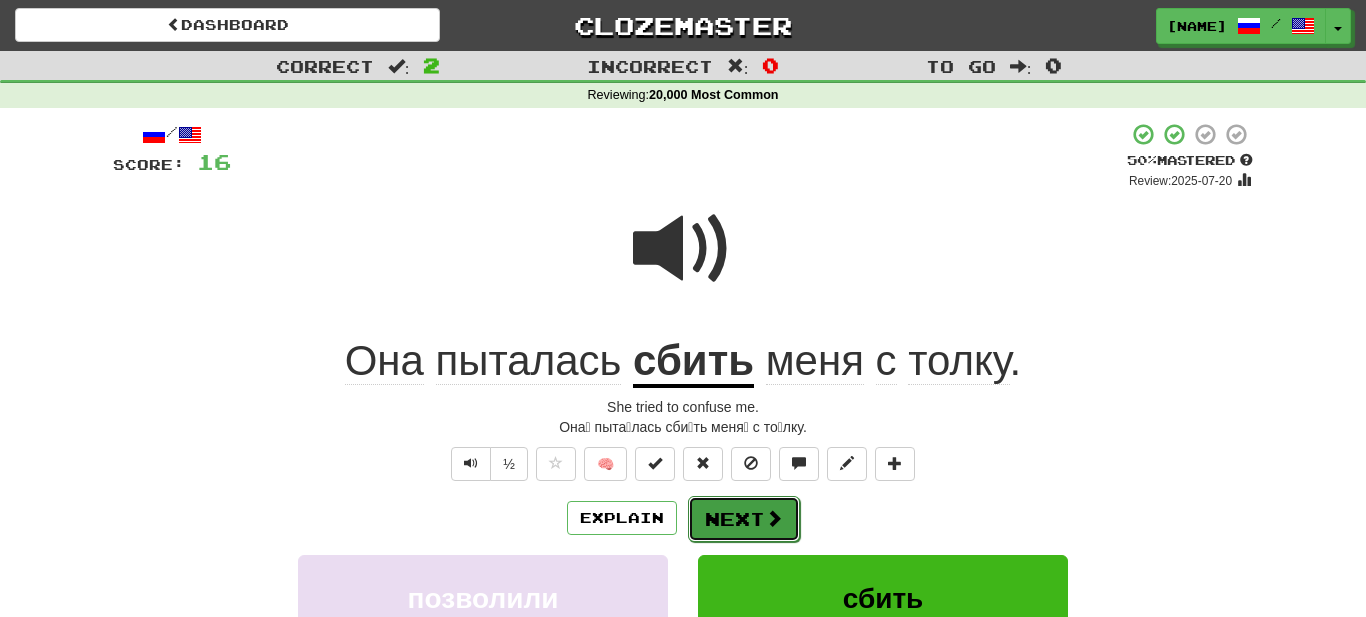 click on "Next" at bounding box center [744, 519] 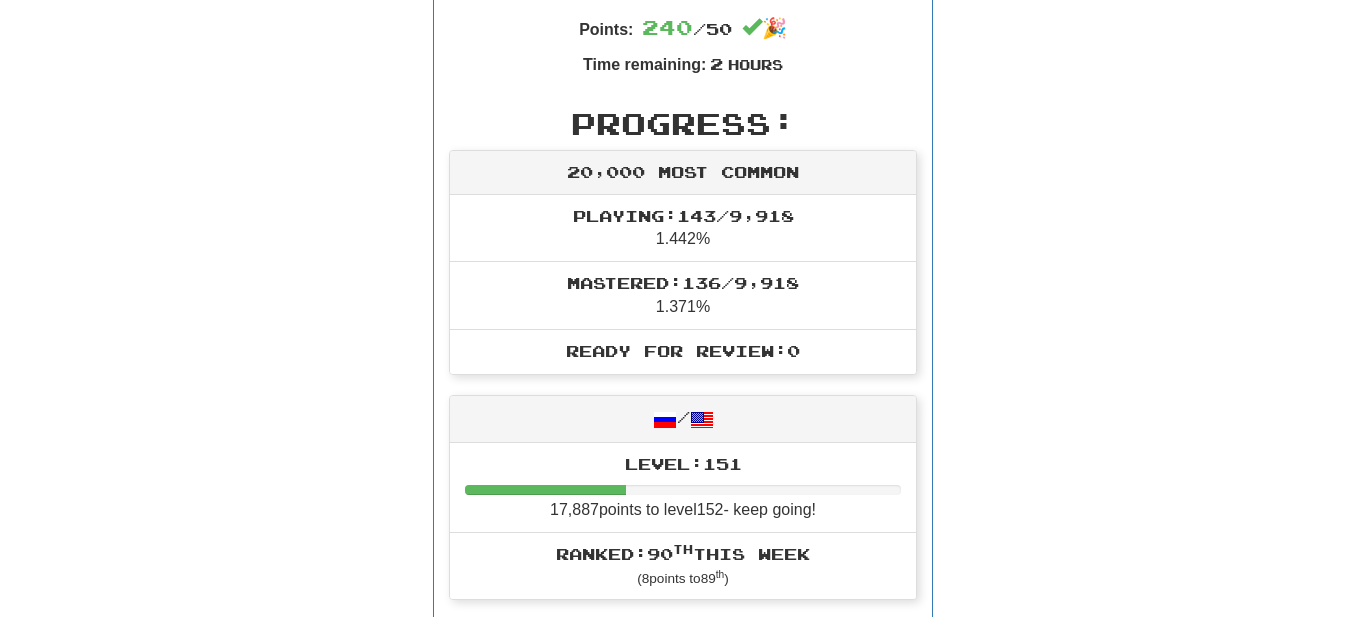scroll, scrollTop: 0, scrollLeft: 0, axis: both 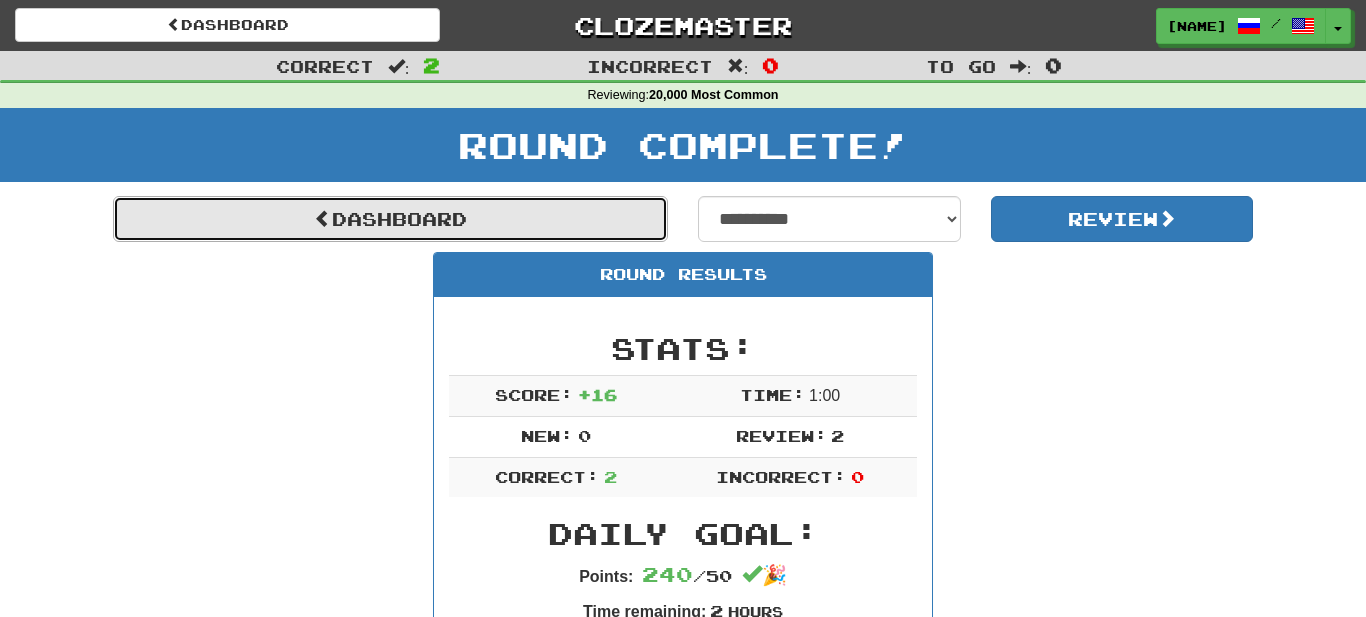 click on "Dashboard" at bounding box center [390, 219] 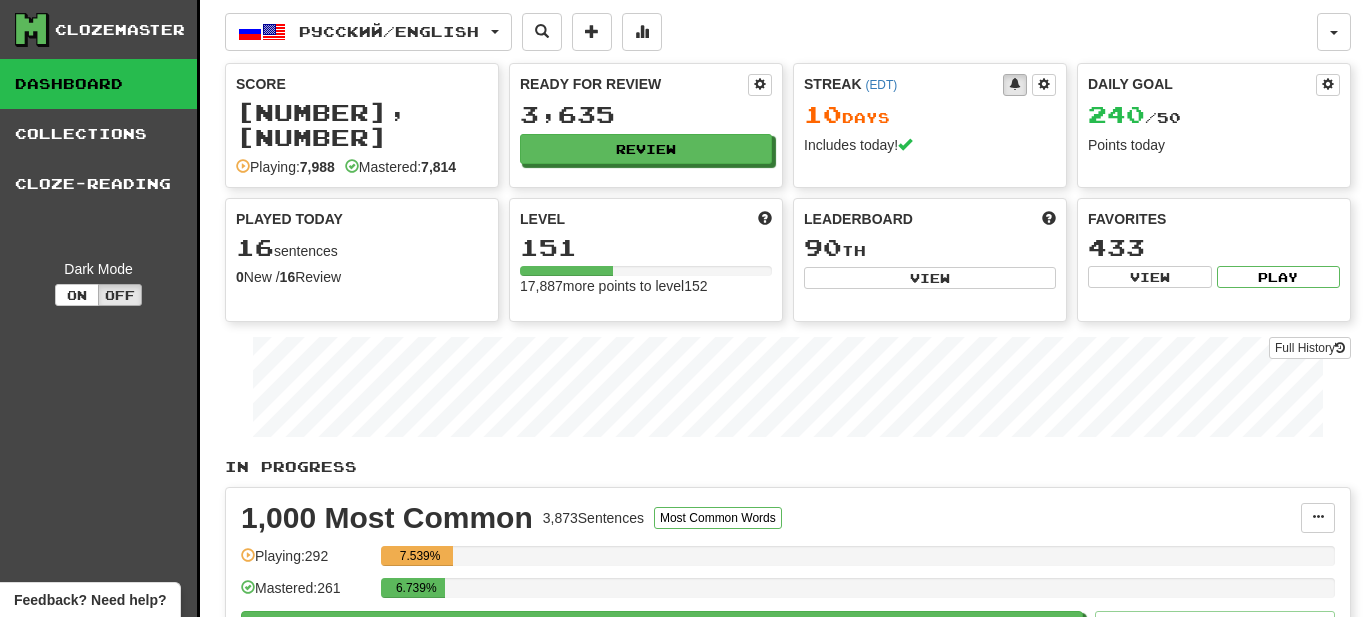 scroll, scrollTop: 0, scrollLeft: 0, axis: both 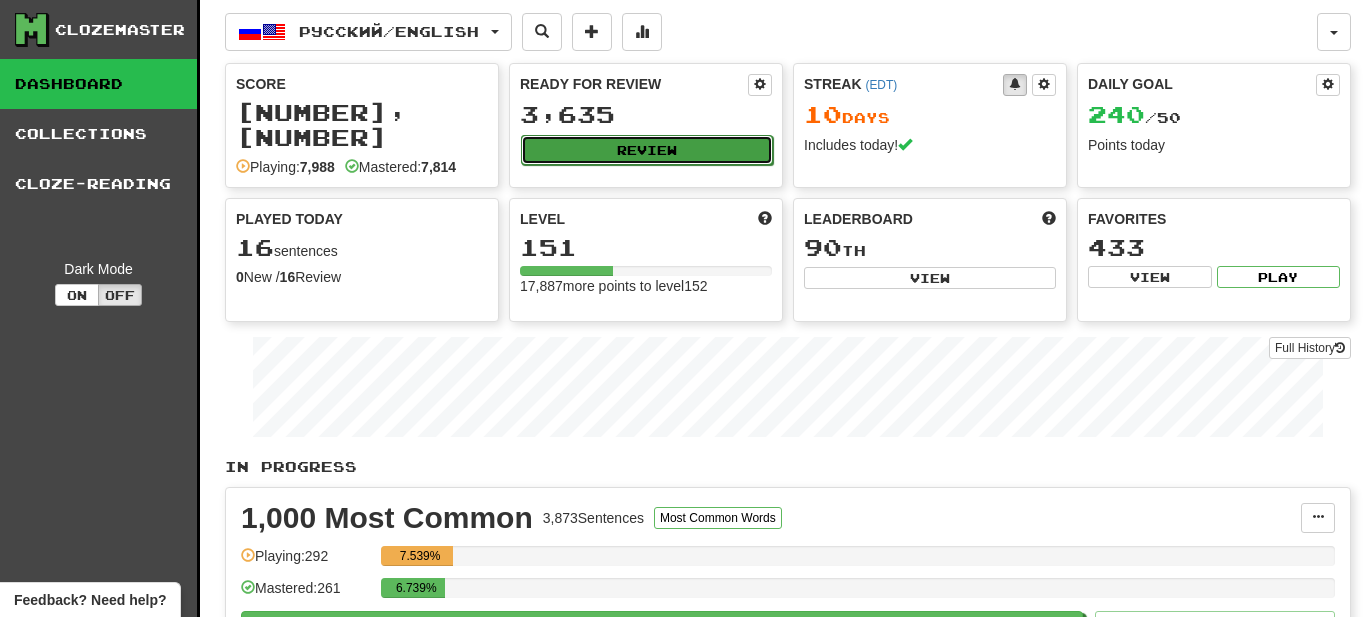click on "Review" at bounding box center (647, 150) 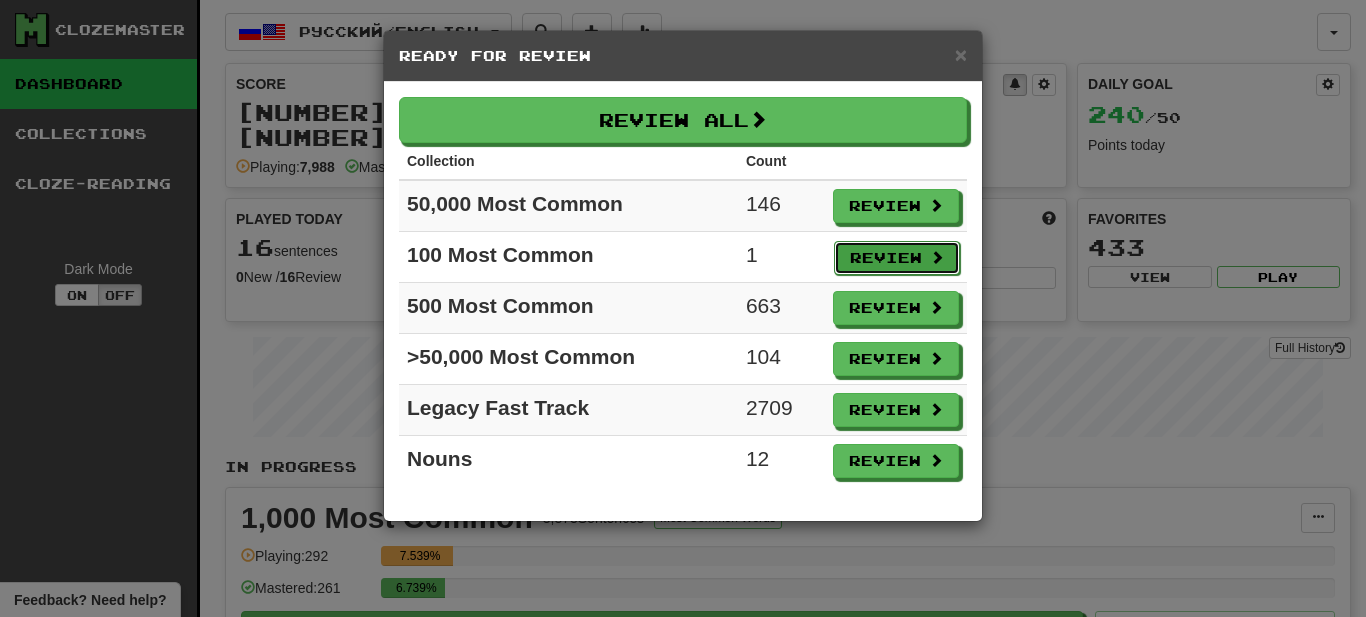 click on "Review" at bounding box center (897, 258) 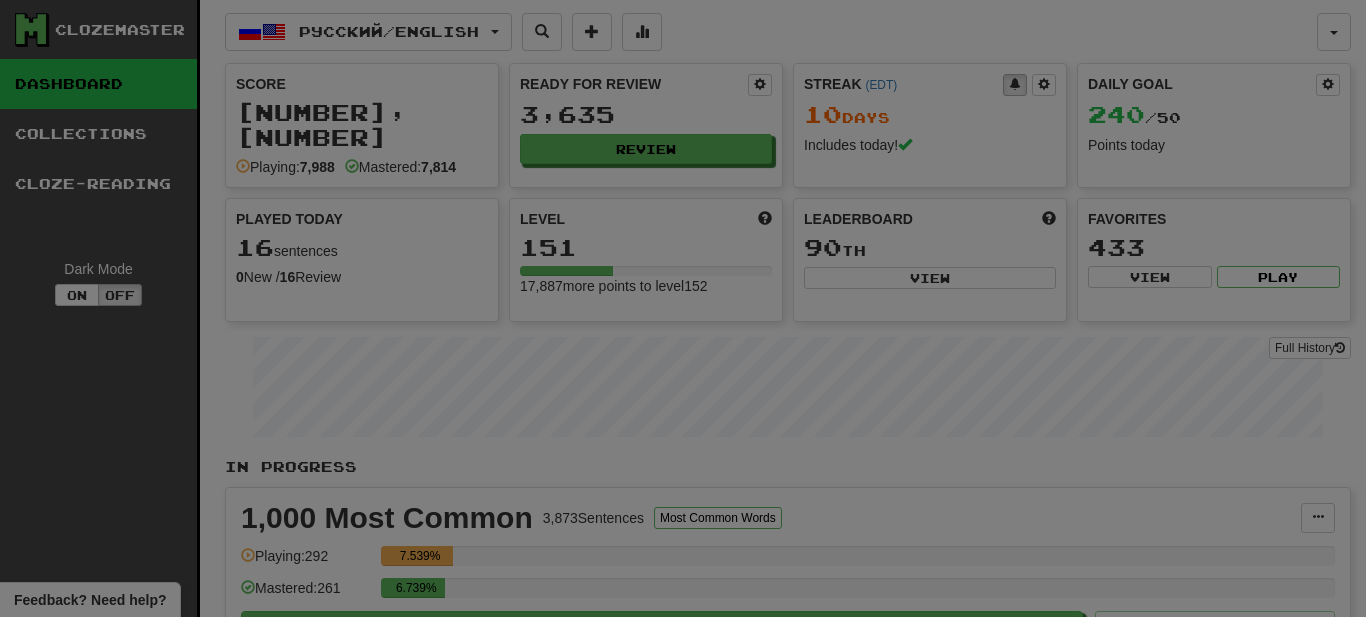 select on "**" 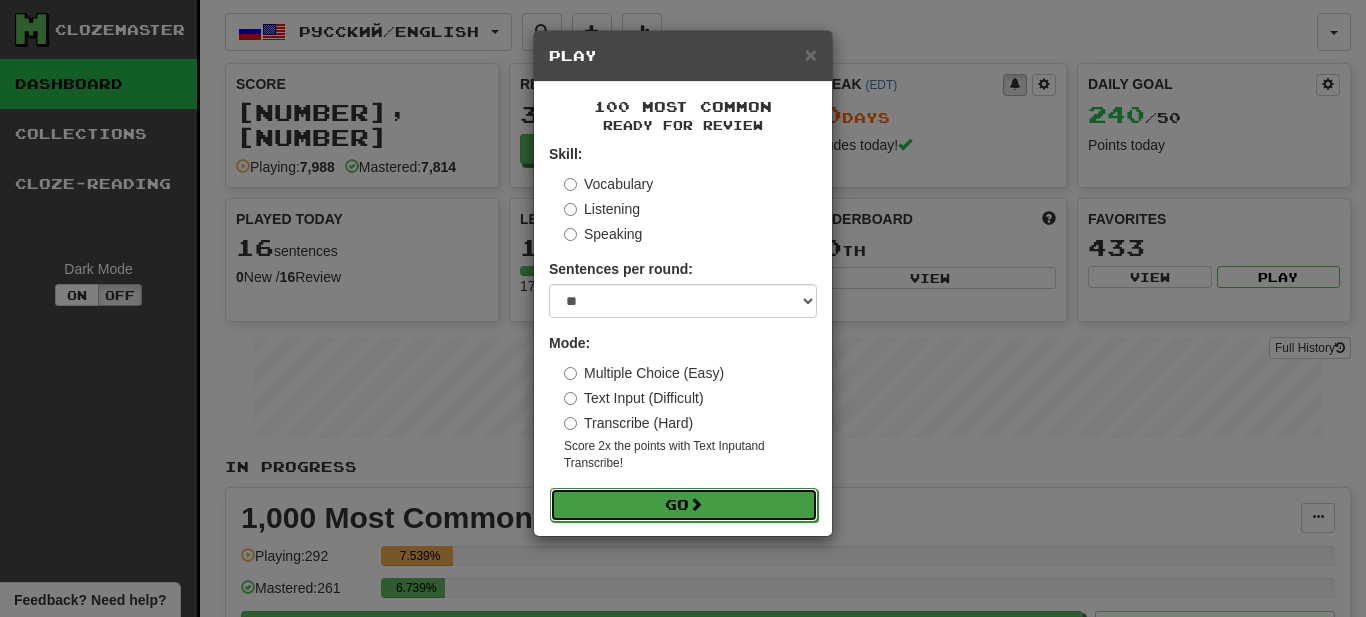 click on "Go" at bounding box center (684, 505) 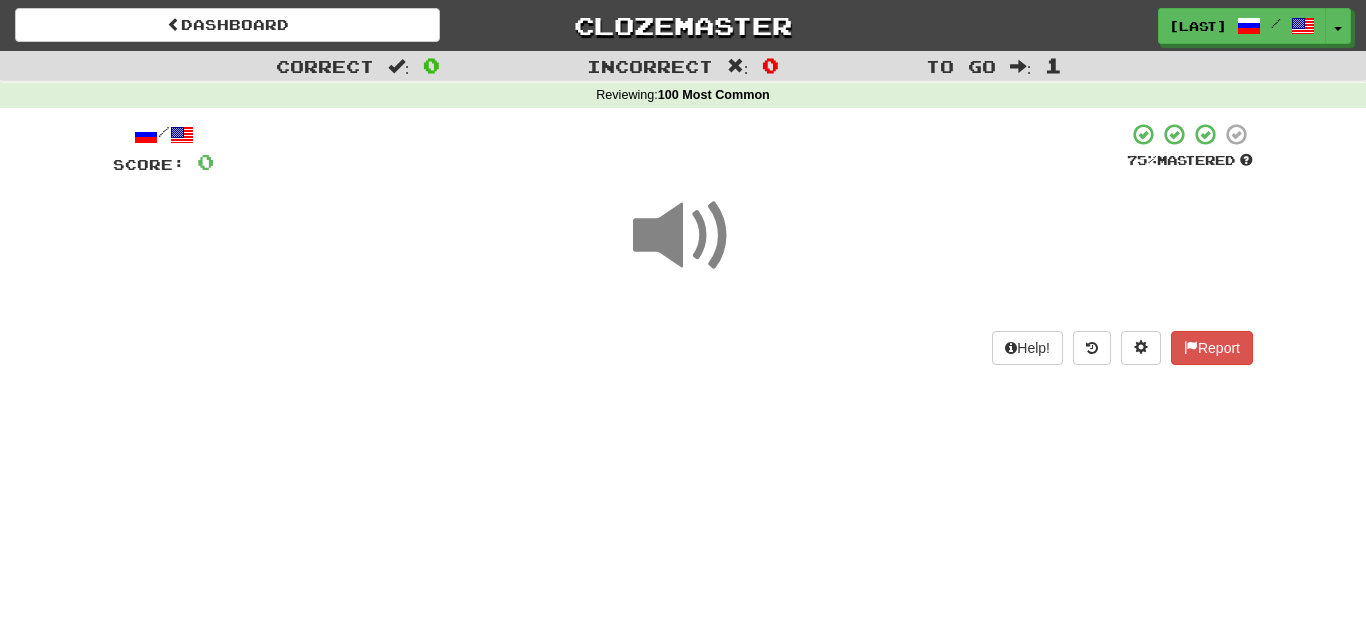 scroll, scrollTop: 0, scrollLeft: 0, axis: both 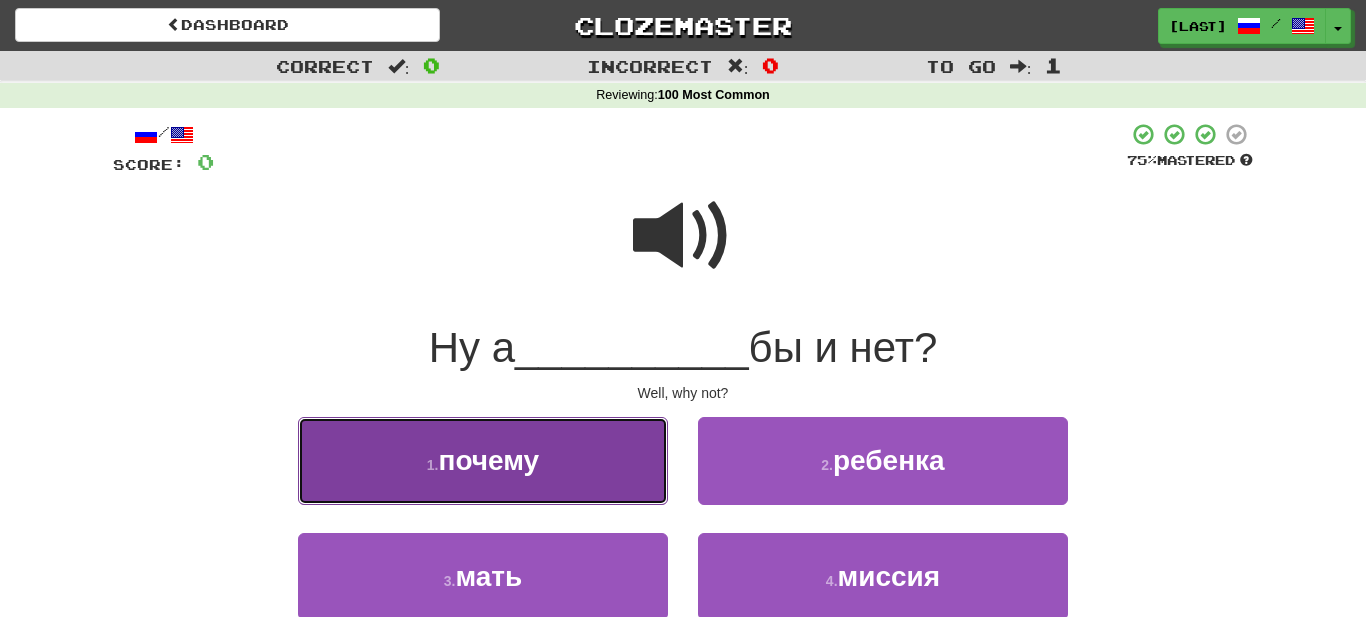 click on "1 .  почему" at bounding box center (483, 460) 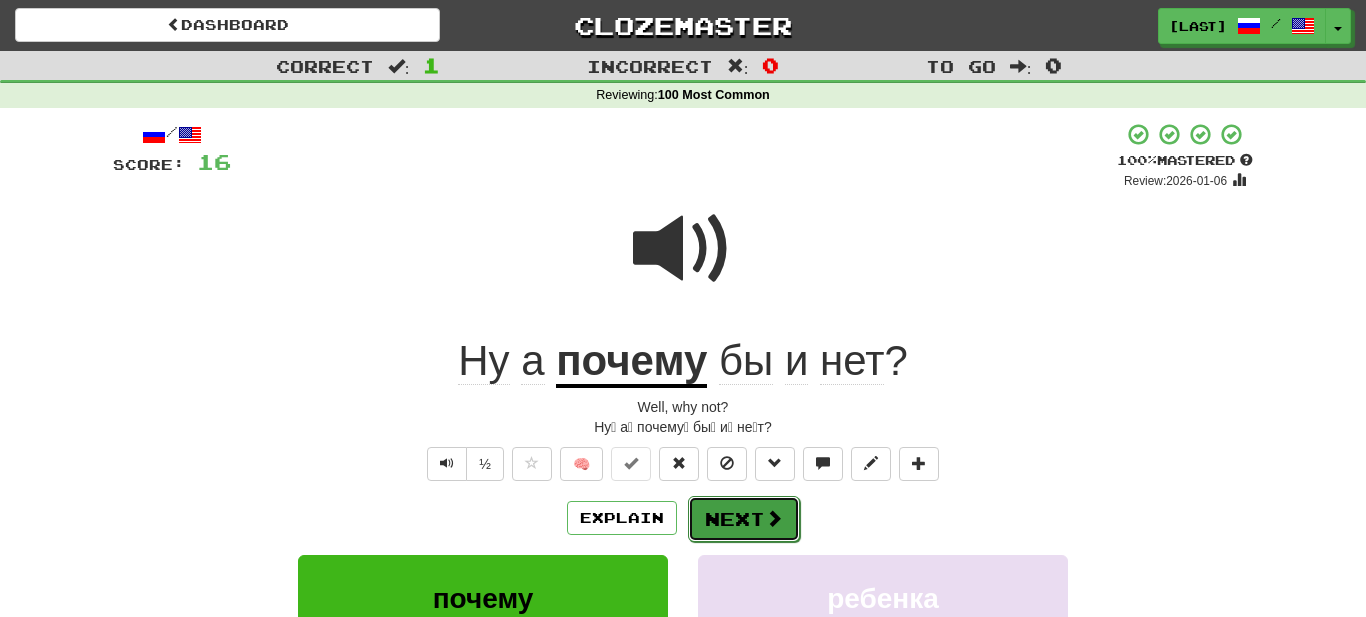 click on "Next" at bounding box center (744, 519) 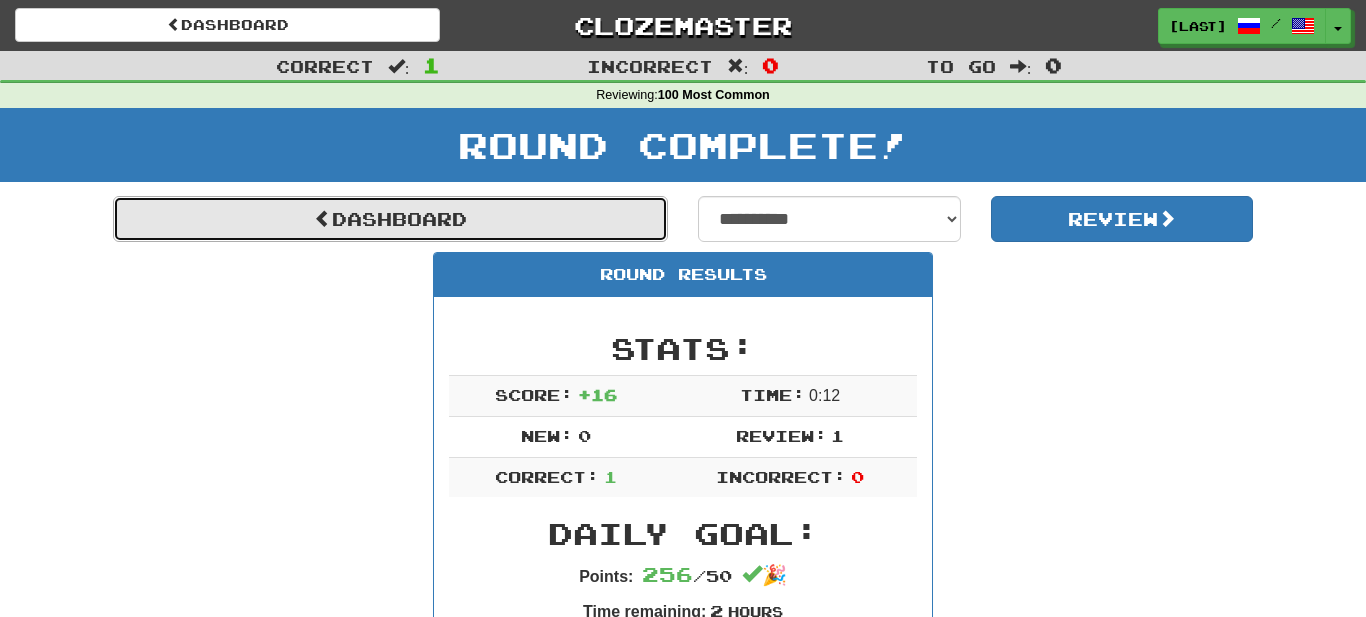 click on "Dashboard" at bounding box center [390, 219] 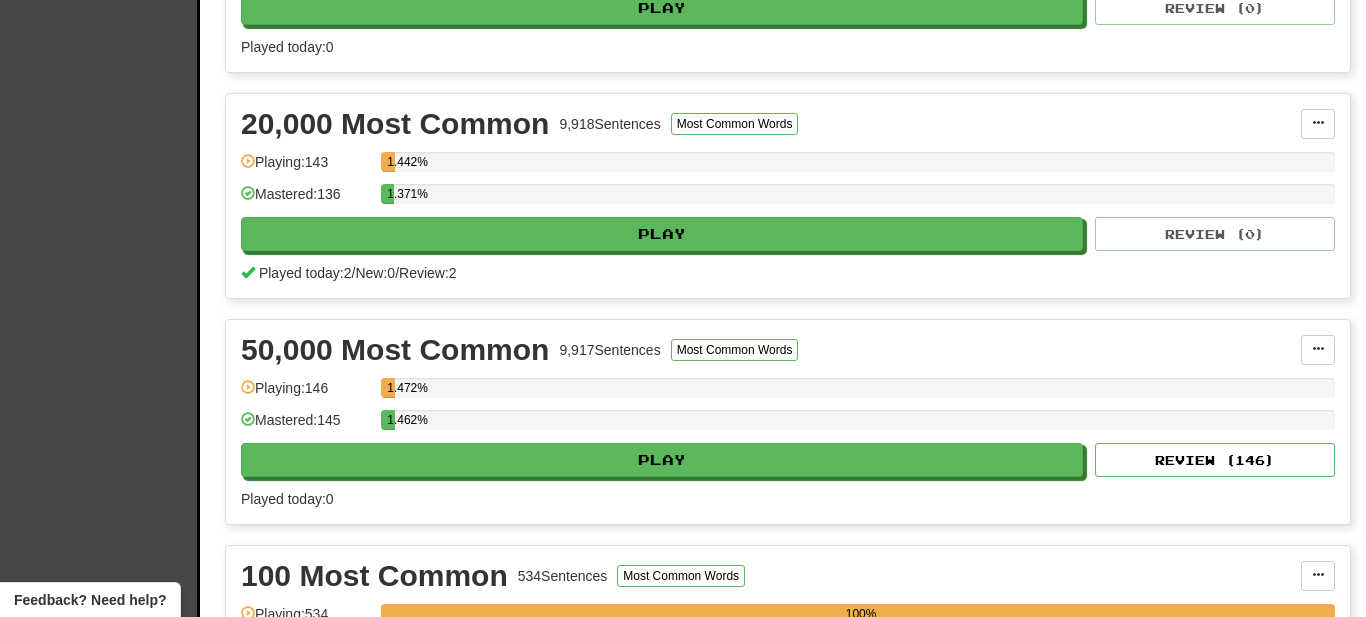 scroll, scrollTop: 1725, scrollLeft: 0, axis: vertical 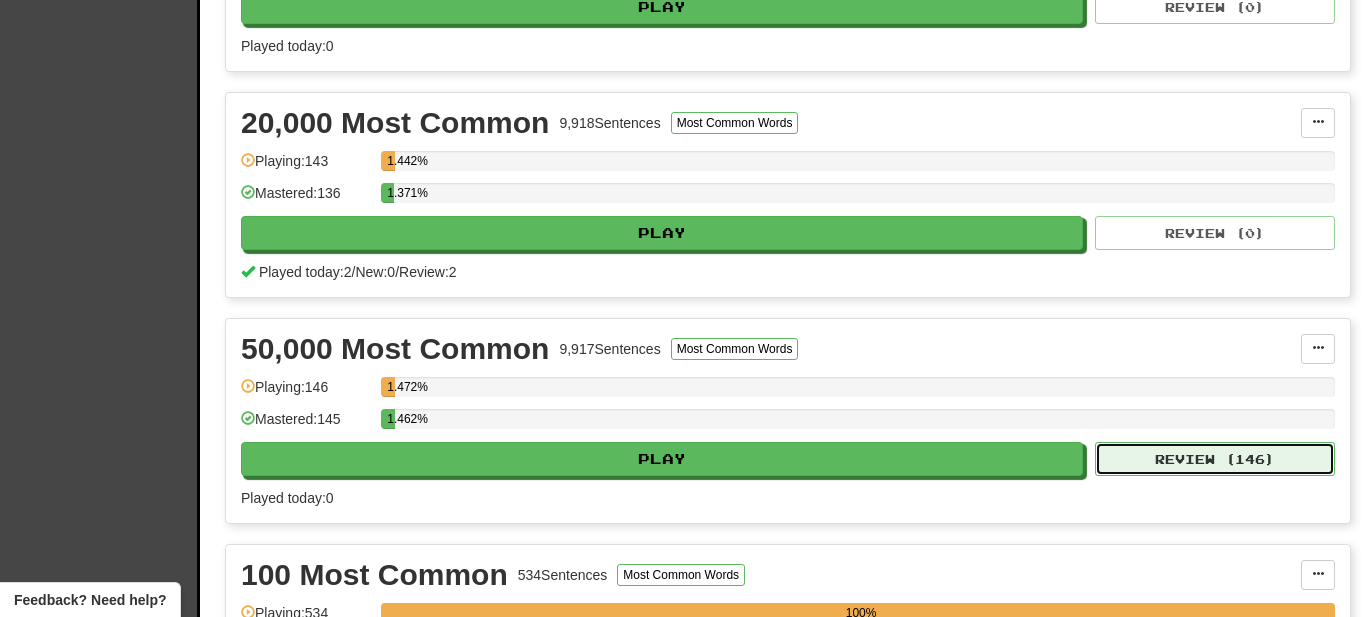 click on "Review ( 146 )" at bounding box center [1215, 459] 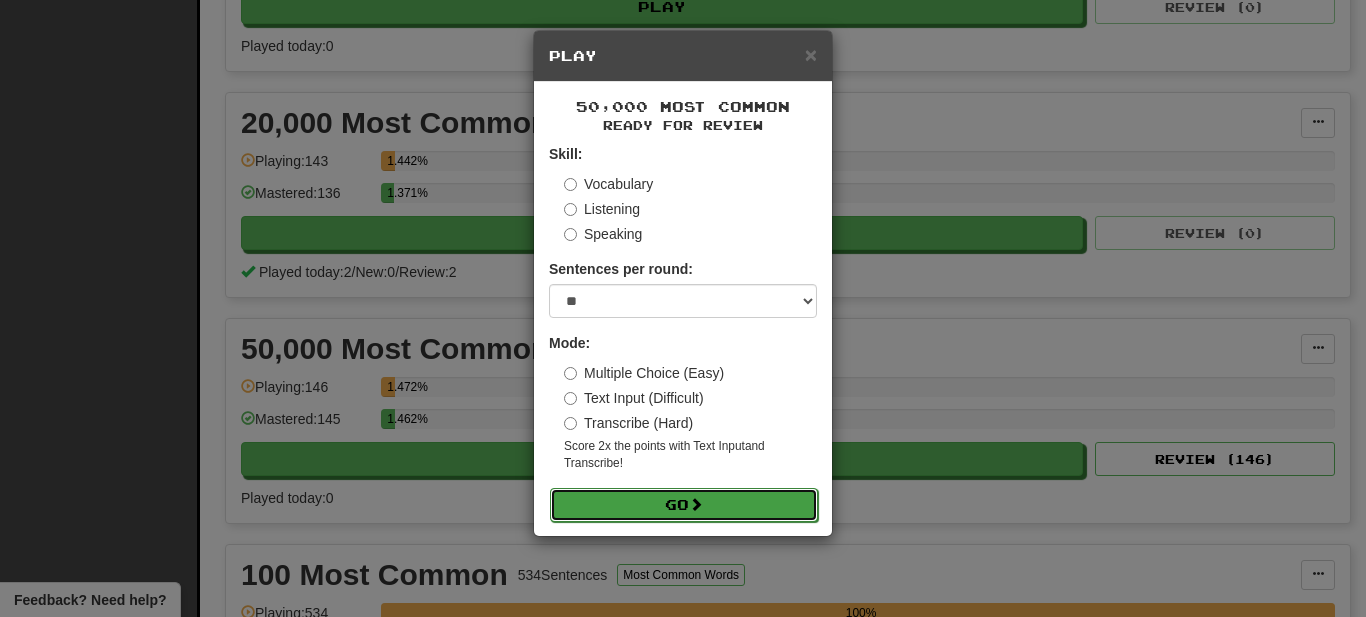 click on "Go" at bounding box center [684, 505] 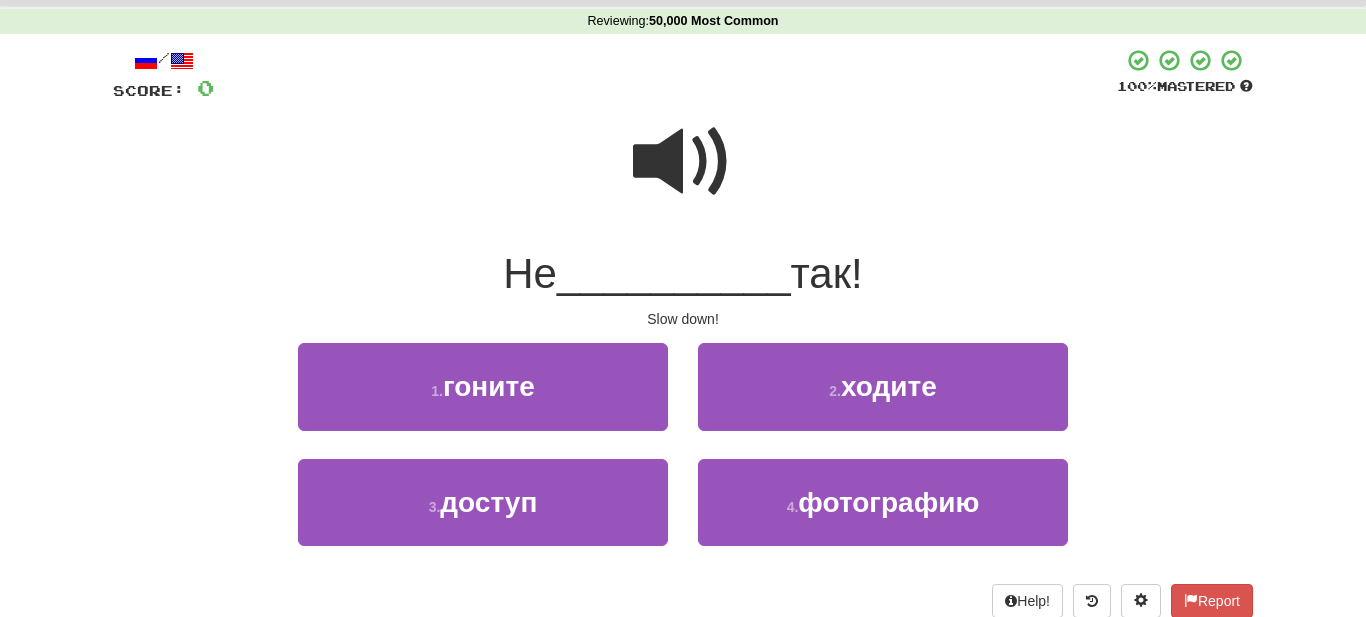 scroll, scrollTop: 82, scrollLeft: 0, axis: vertical 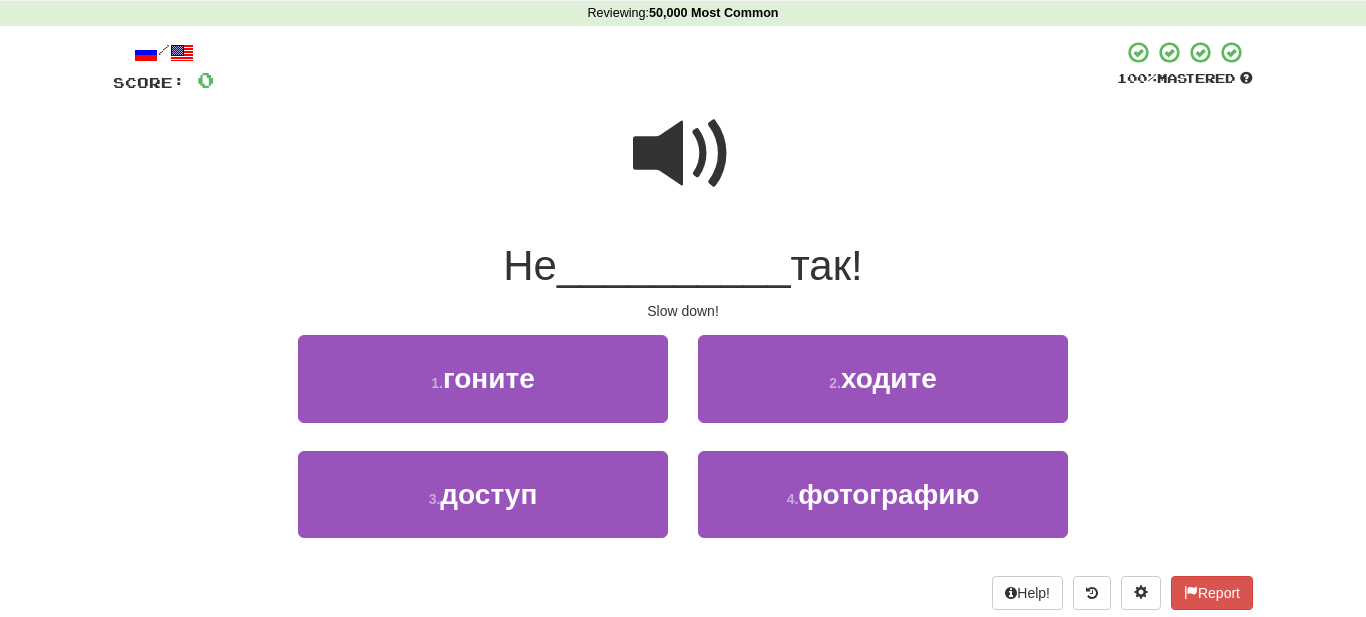 click at bounding box center (683, 154) 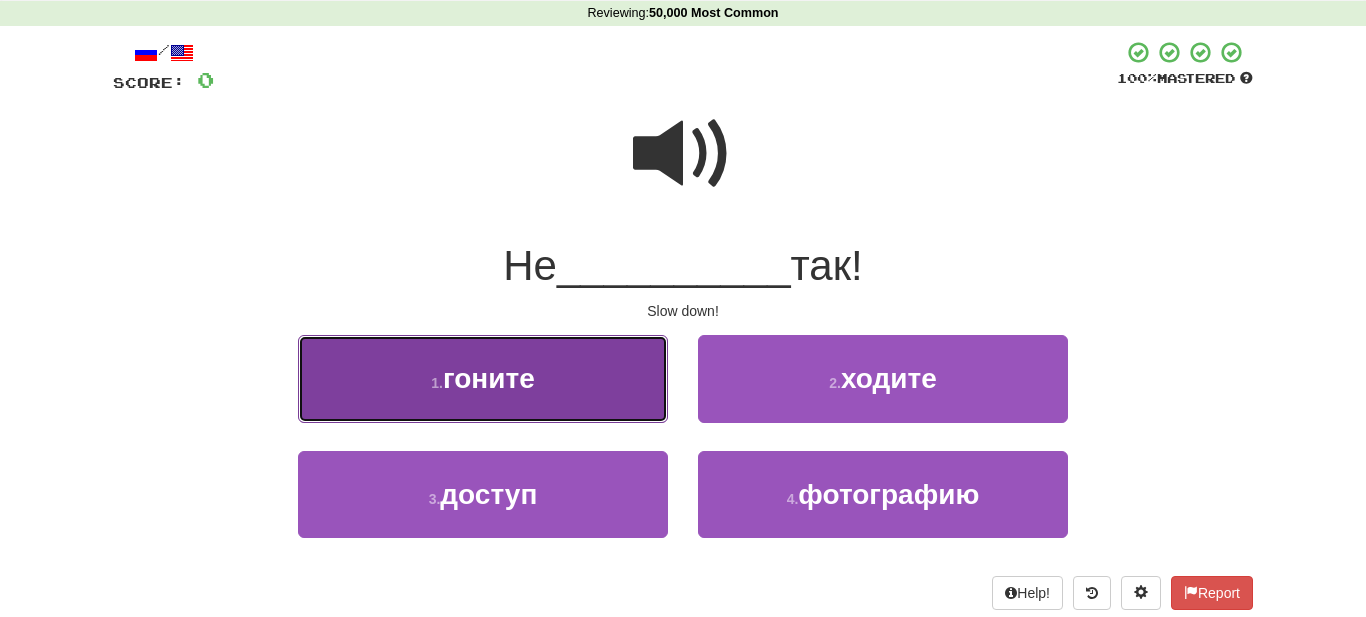 click on "1 .  гоните" at bounding box center (483, 378) 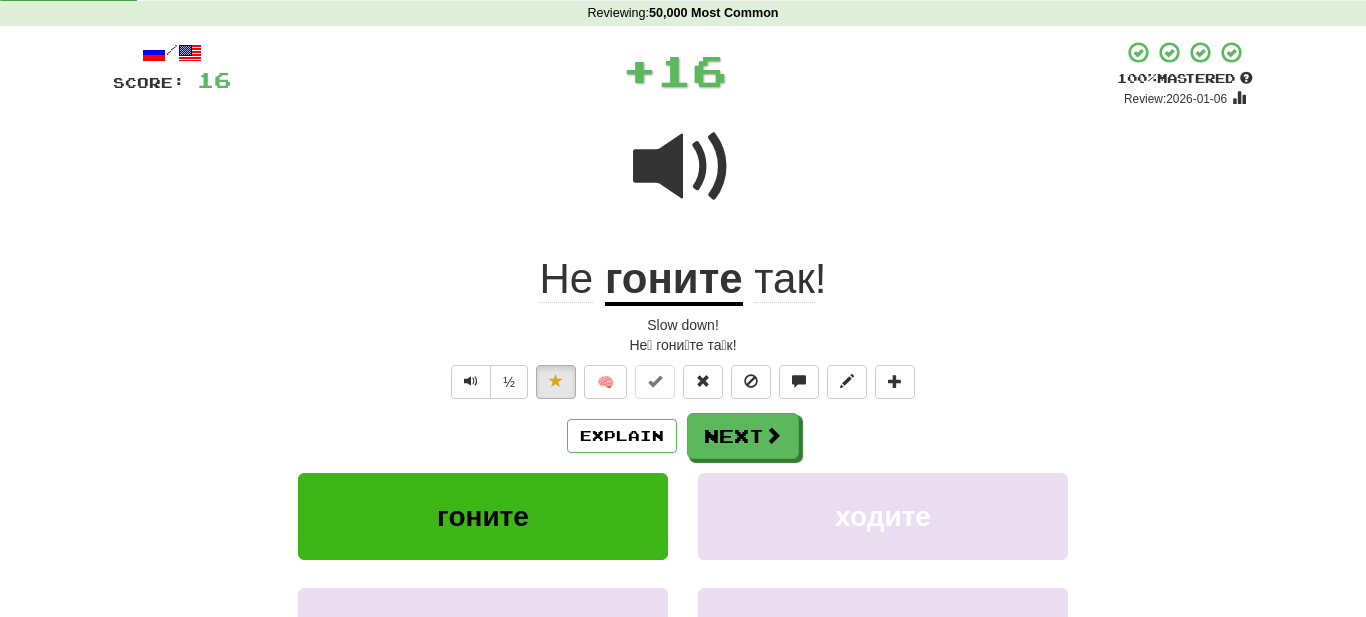 click on "гоните" at bounding box center [674, 280] 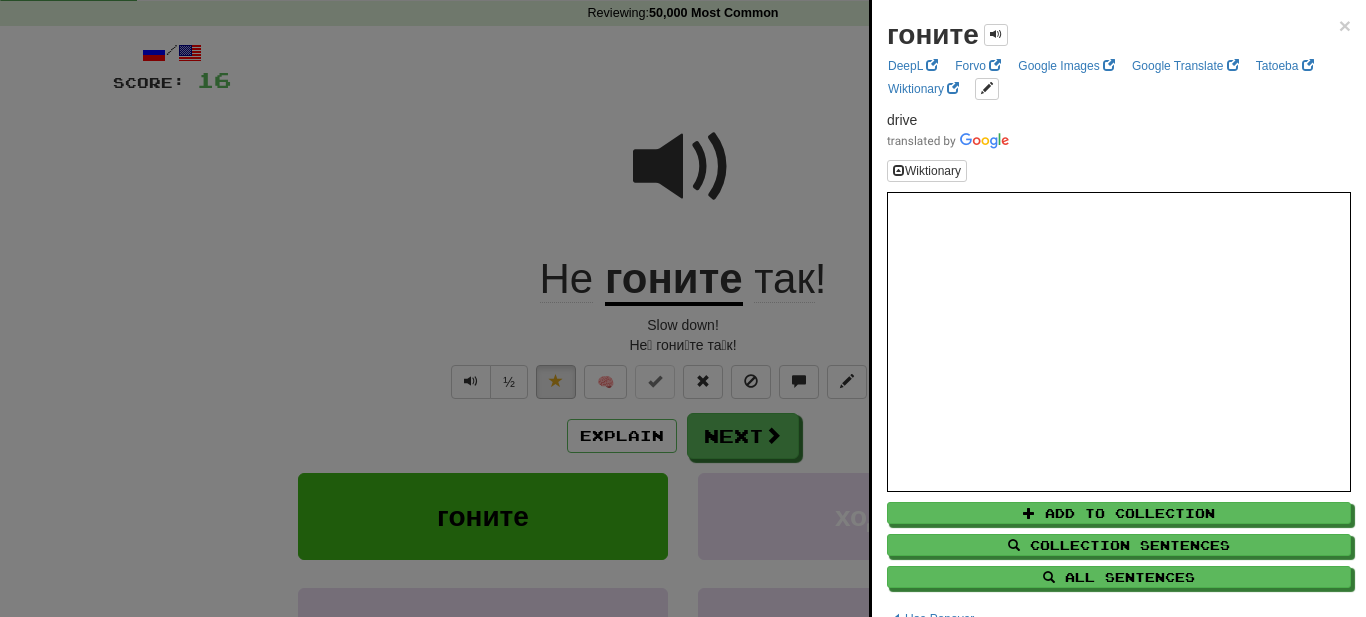 click at bounding box center [683, 308] 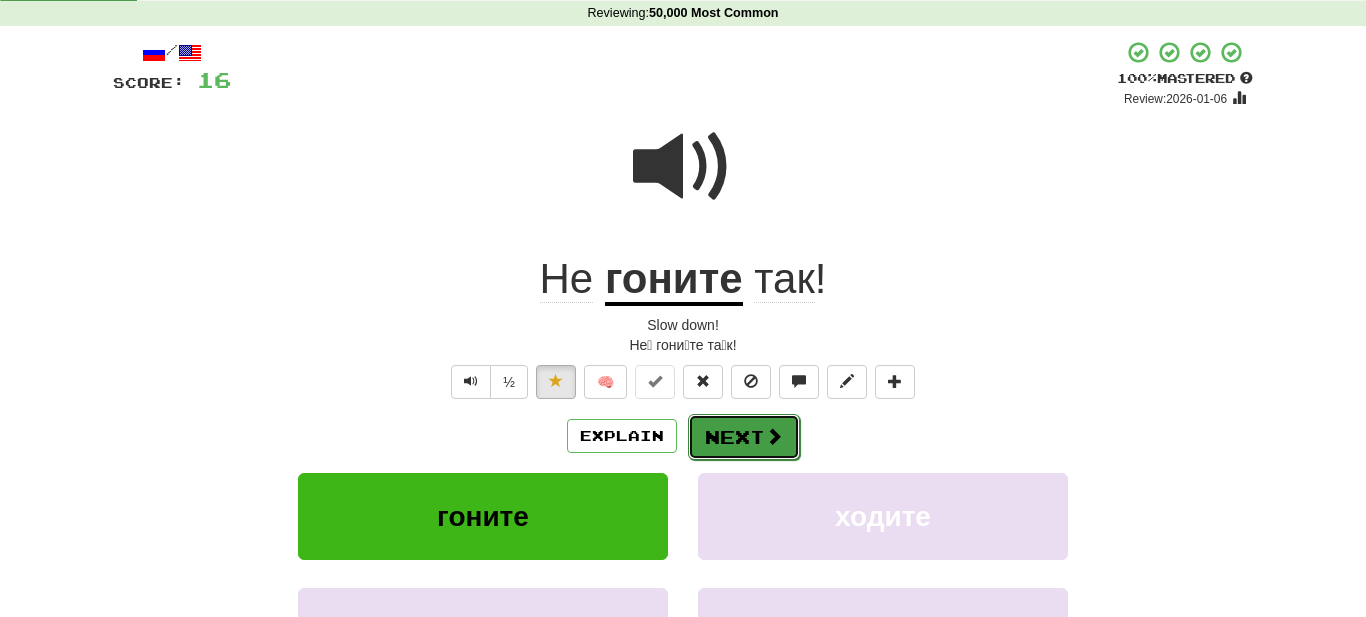 click on "Next" at bounding box center [744, 437] 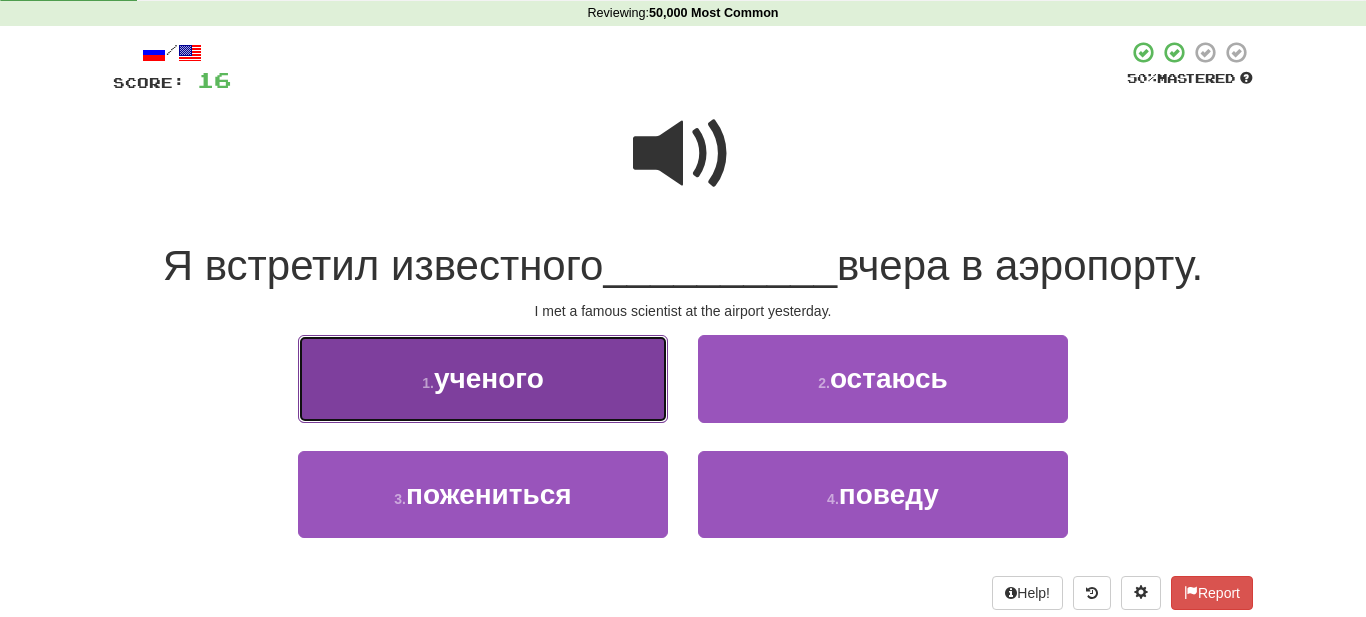 click on "1 .  ученого" at bounding box center [483, 378] 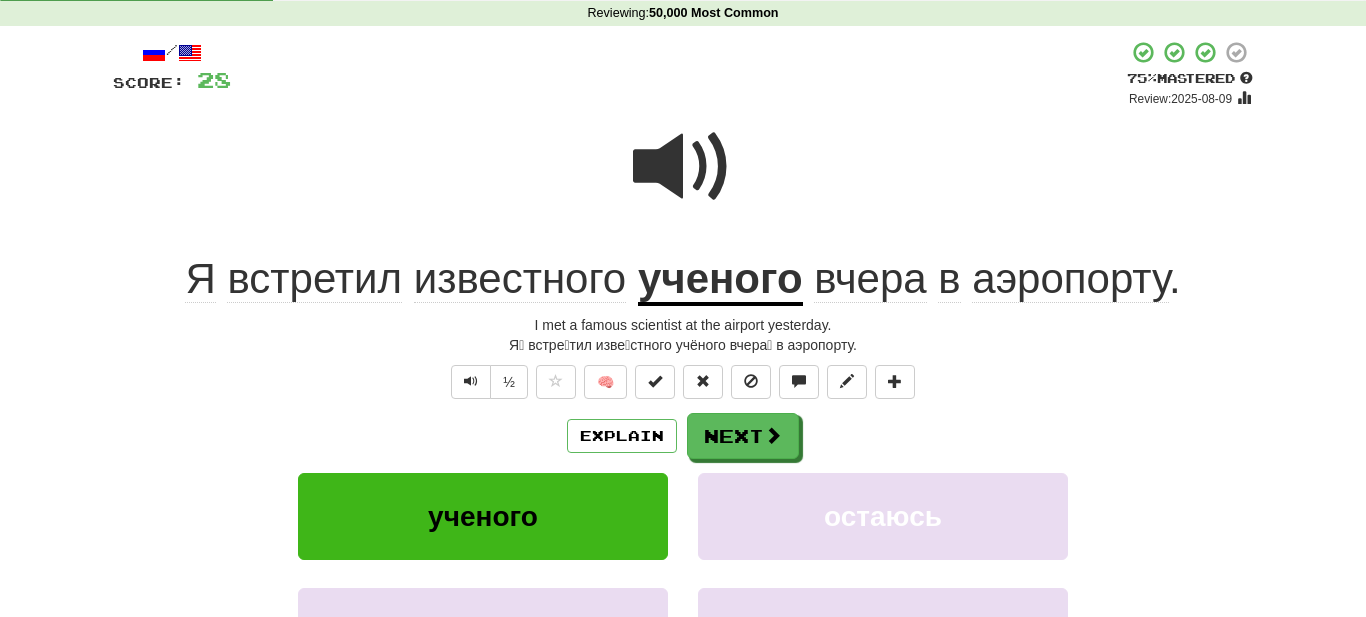 click on "ученого" at bounding box center [720, 280] 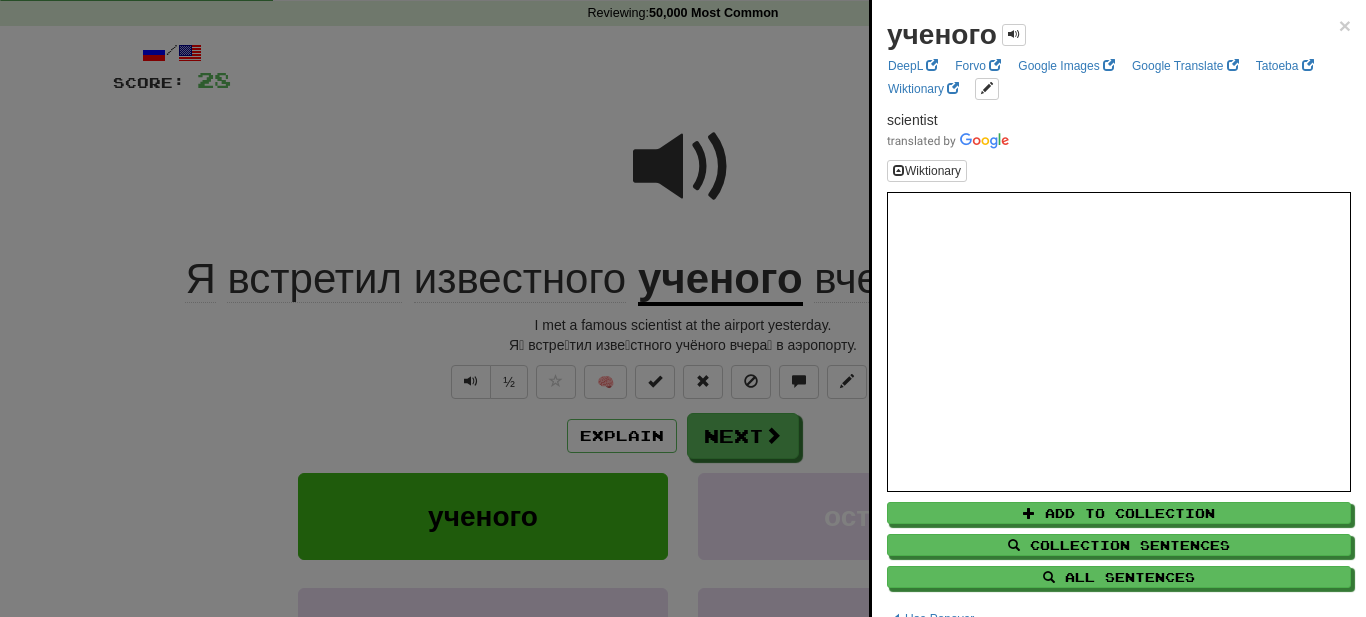 click at bounding box center [683, 308] 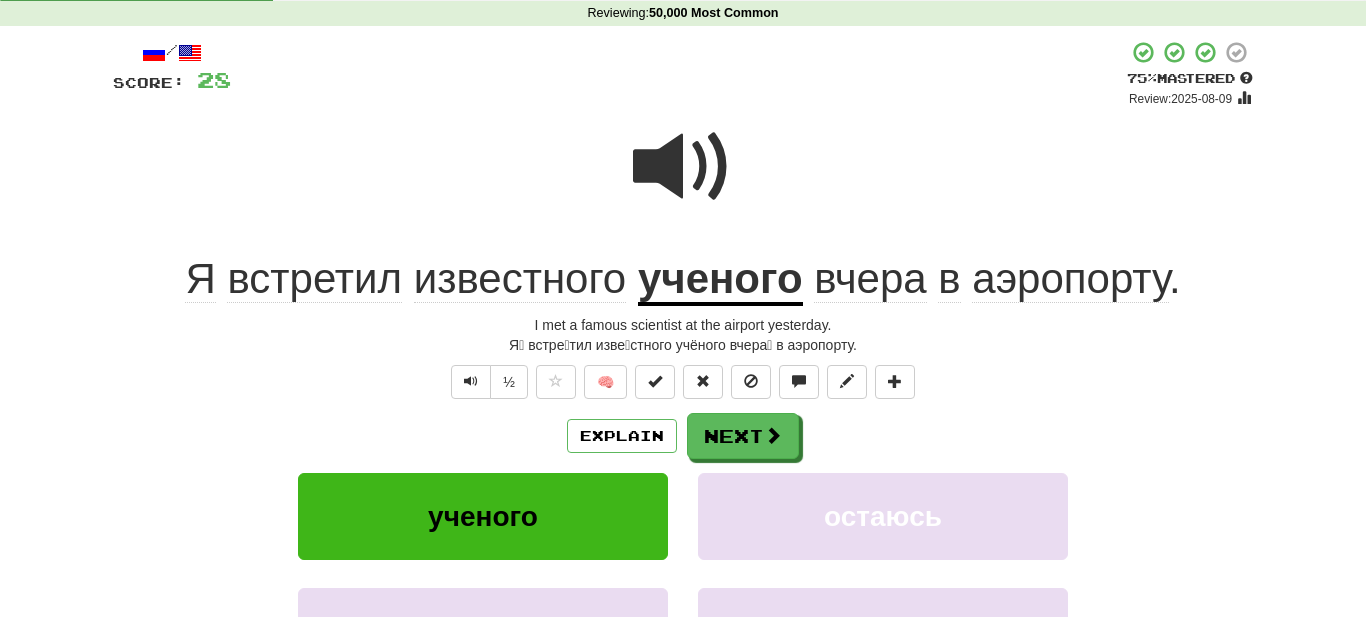 click on "встретил" 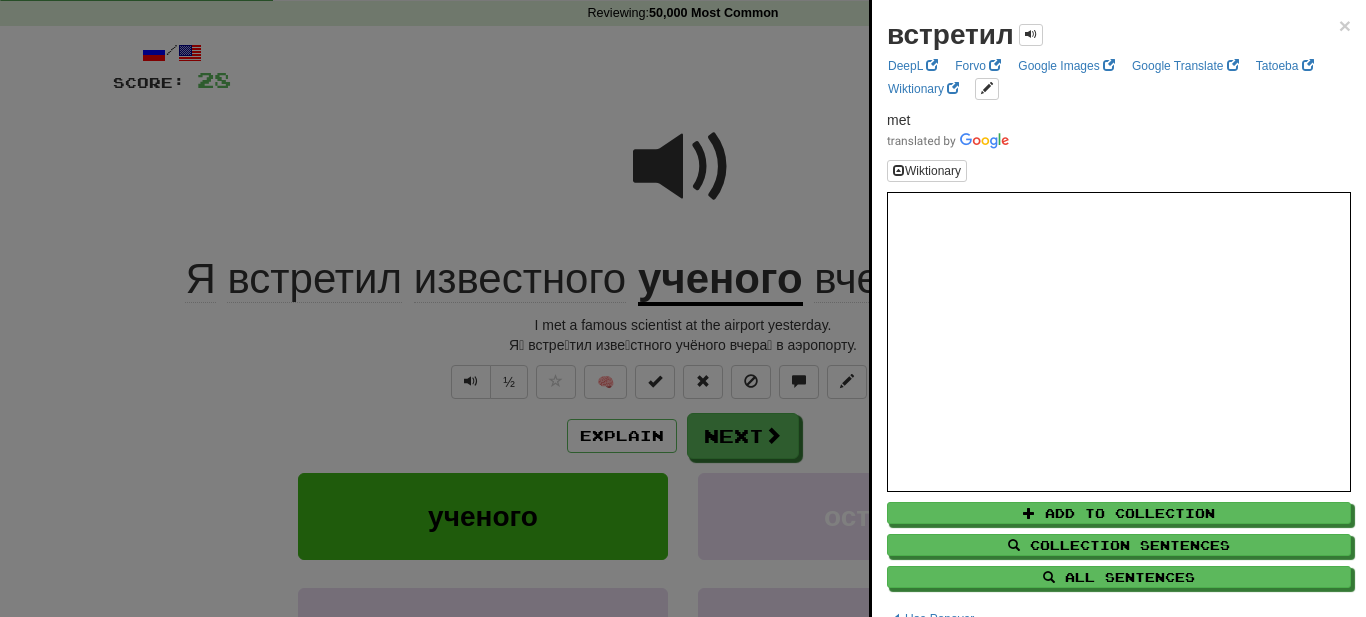 click at bounding box center [683, 308] 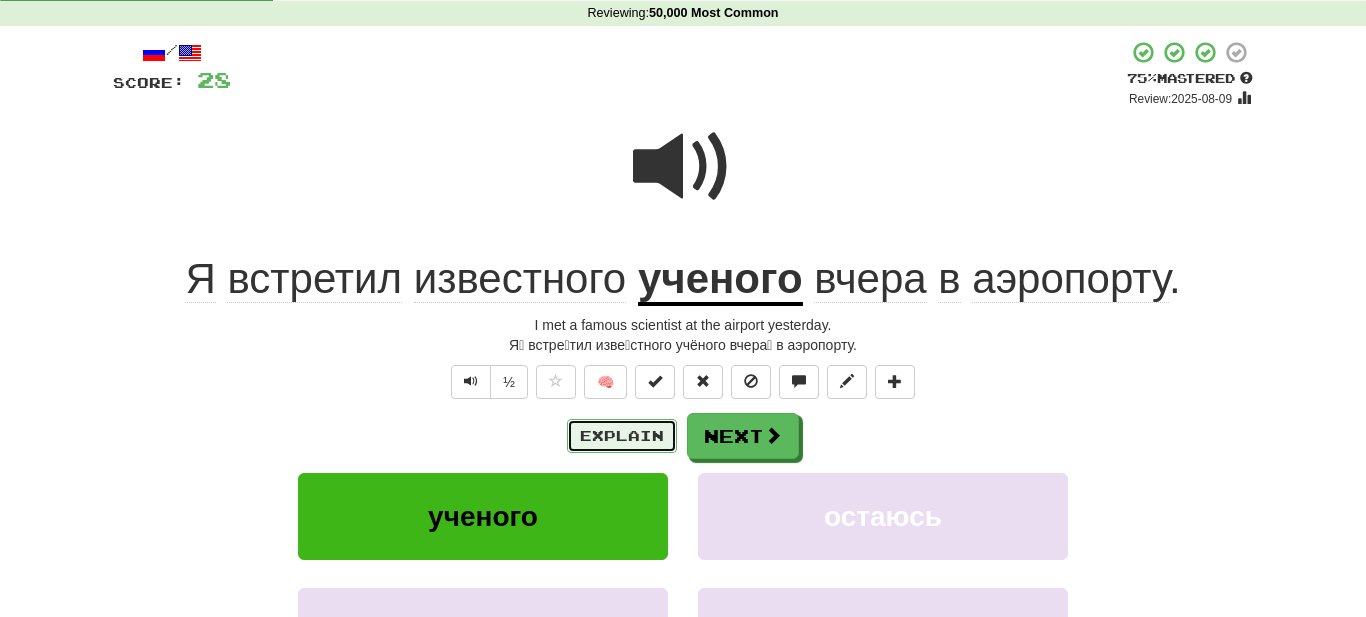 click on "Explain" at bounding box center [622, 436] 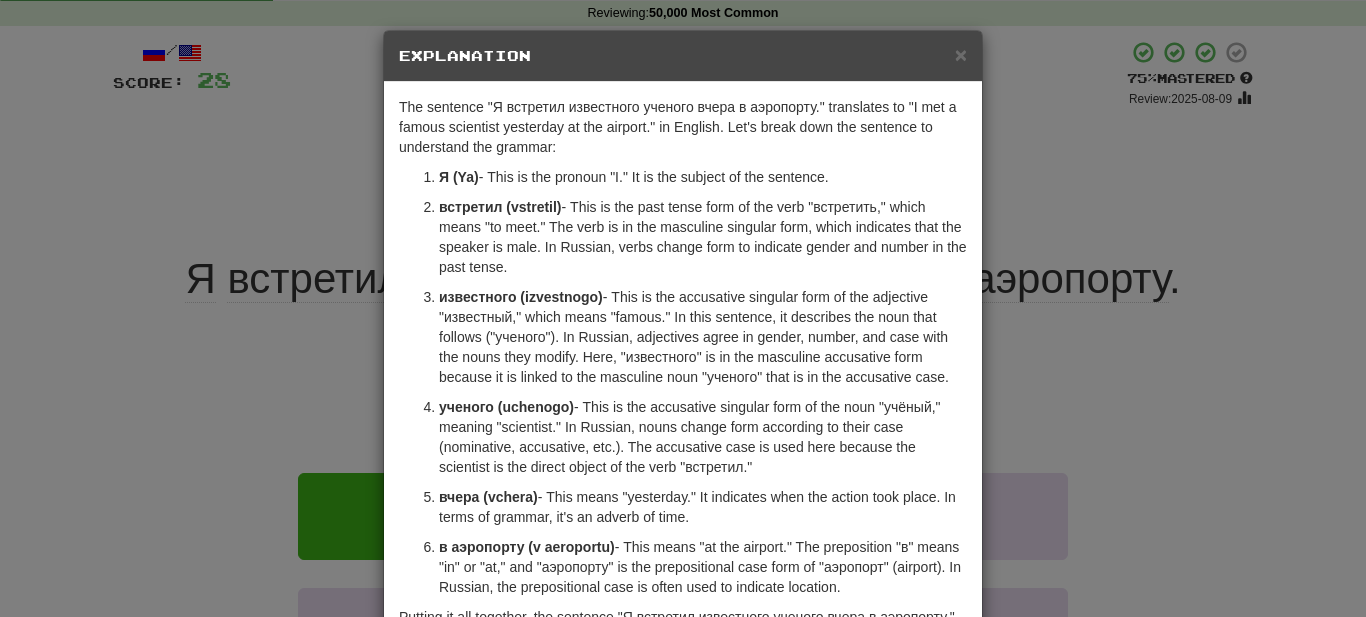 click on "× Explanation The sentence "Я встретил известного ученого вчера в аэропорту." translates to "I met a famous scientist yesterday at the airport." in English. Let's break down the sentence to understand the grammar:
Я (Ya)  - This is the pronoun "I." It is the subject of the sentence.
встретил (vstretil)  - This is the past tense form of the verb "встретить," which means "to meet." The verb is in the masculine singular form, which indicates that the speaker is male. In Russian, verbs change form to indicate gender and number in the past tense.
известного (izvestnogo)
ученого (uchenogo)  - This is the accusative singular form of the noun "учёный," meaning "scientist." In Russian, nouns change form according to their case (nominative, accusative, etc.). The accusative case is used here because the scientist is the direct object of the verb "встретил."
вчера (vchera)
Let us know" at bounding box center (683, 308) 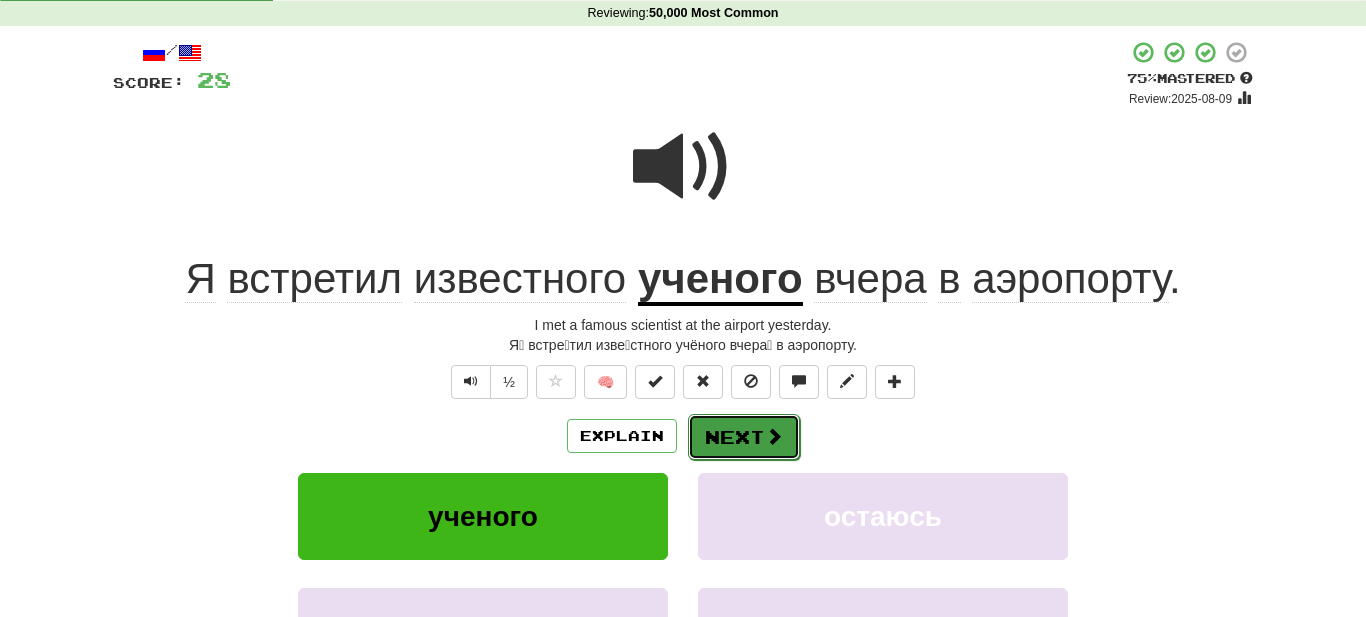 click at bounding box center (774, 436) 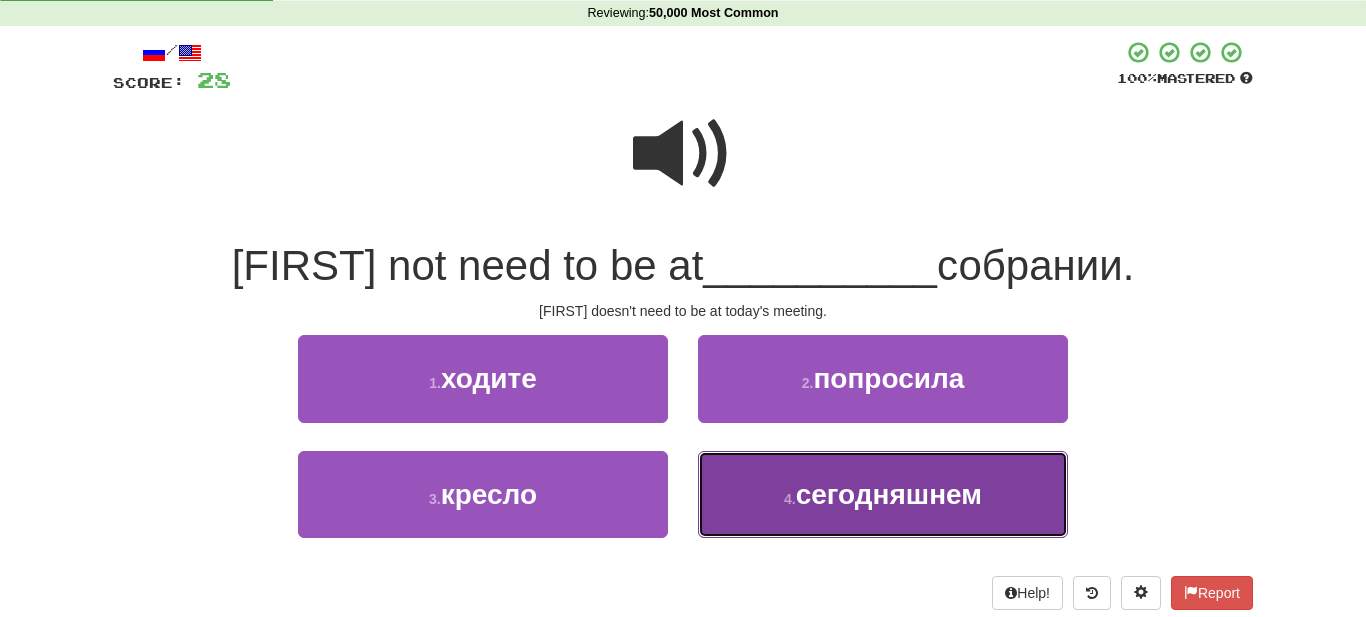 click on "4 .  сегодняшнем" at bounding box center [883, 494] 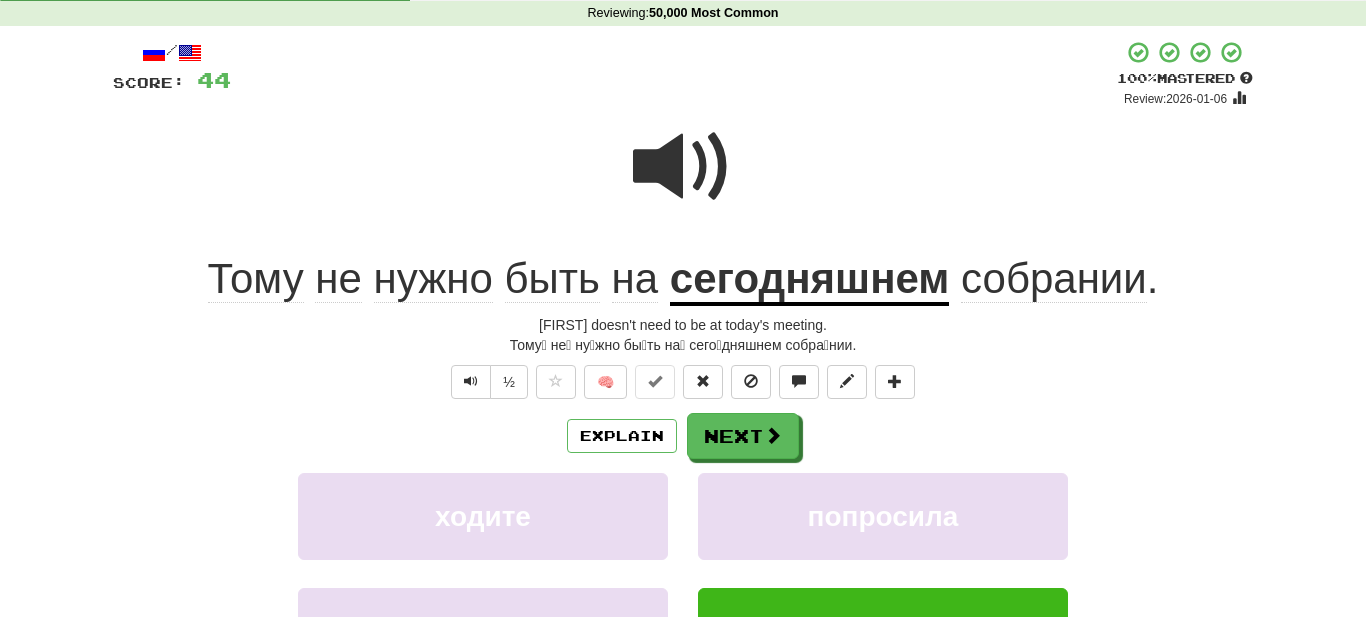 click on "собрании" at bounding box center [1054, 279] 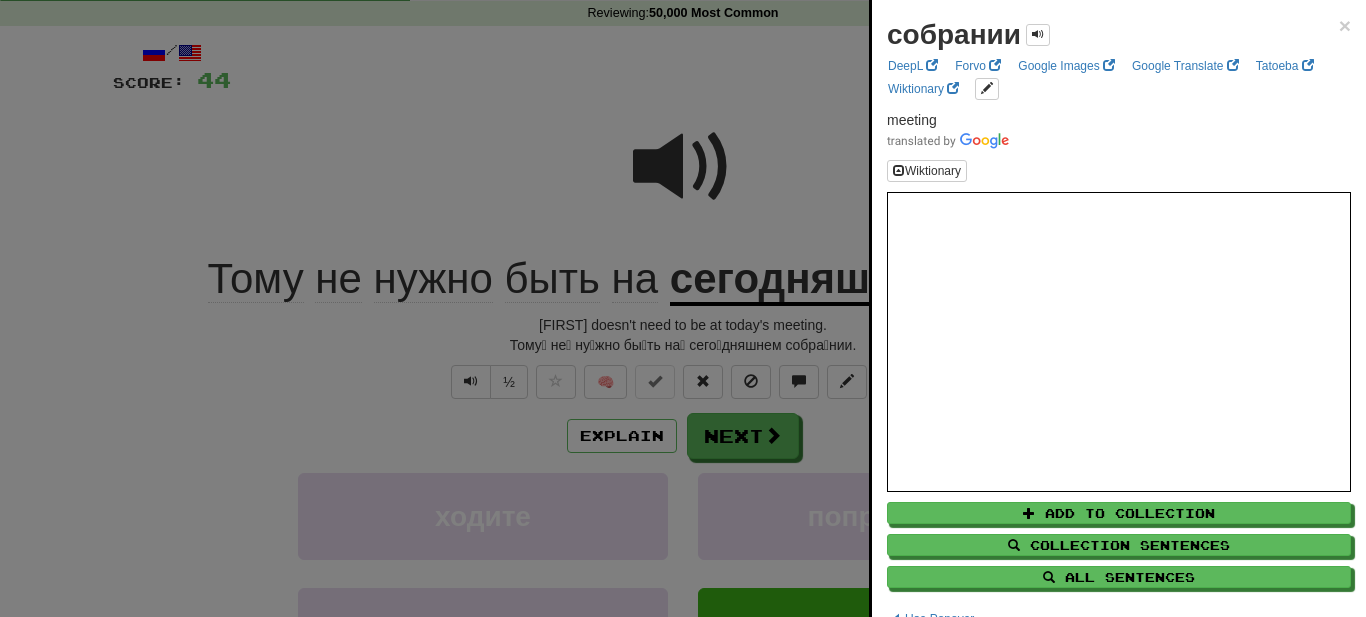 click at bounding box center (683, 308) 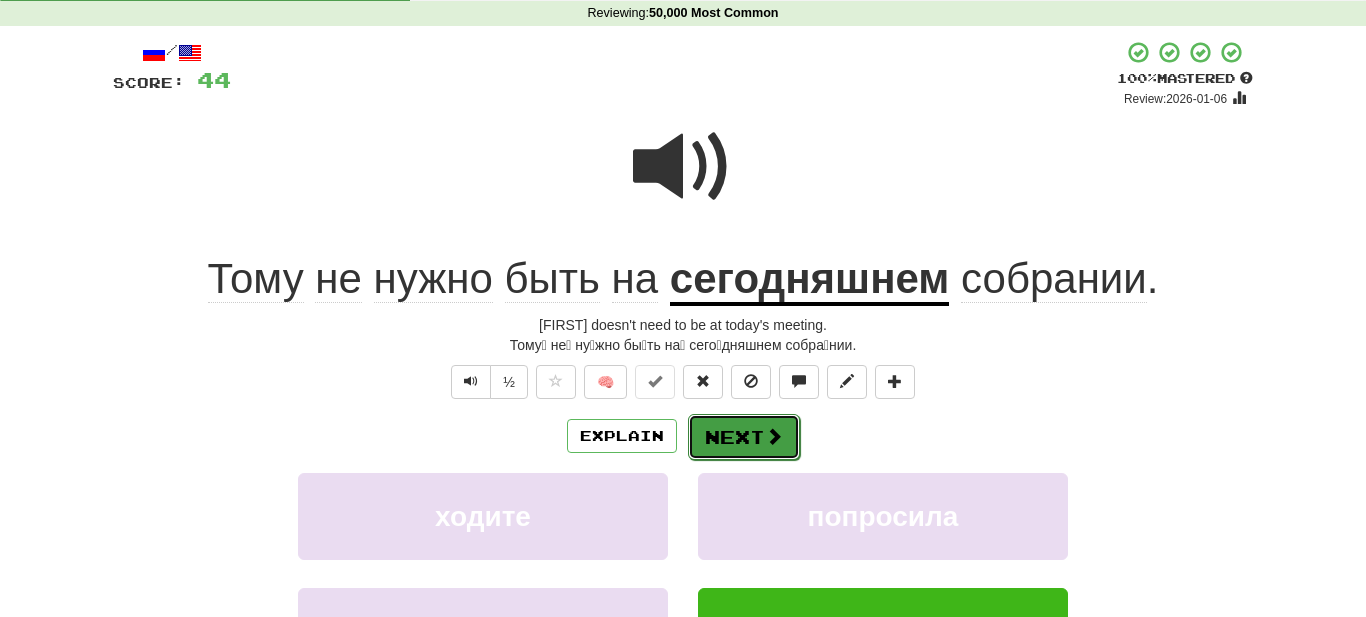 click on "Next" at bounding box center (744, 437) 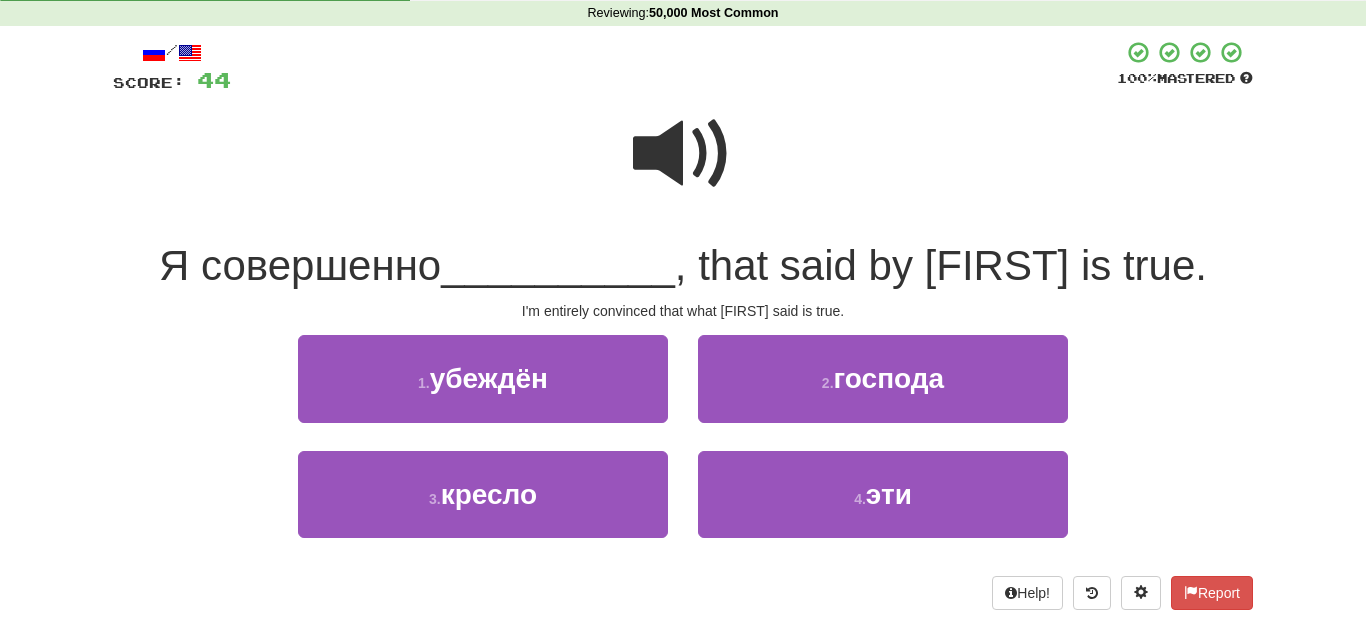 click at bounding box center [683, 154] 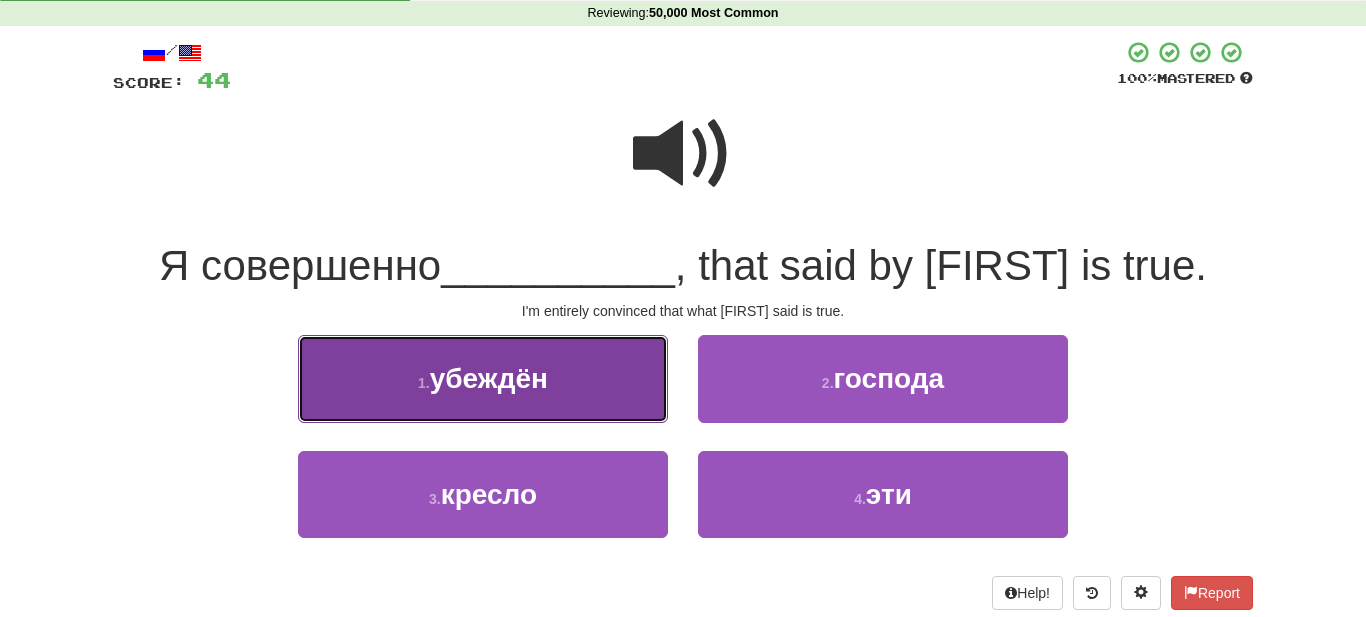 click on "1 .  убеждён" at bounding box center (483, 378) 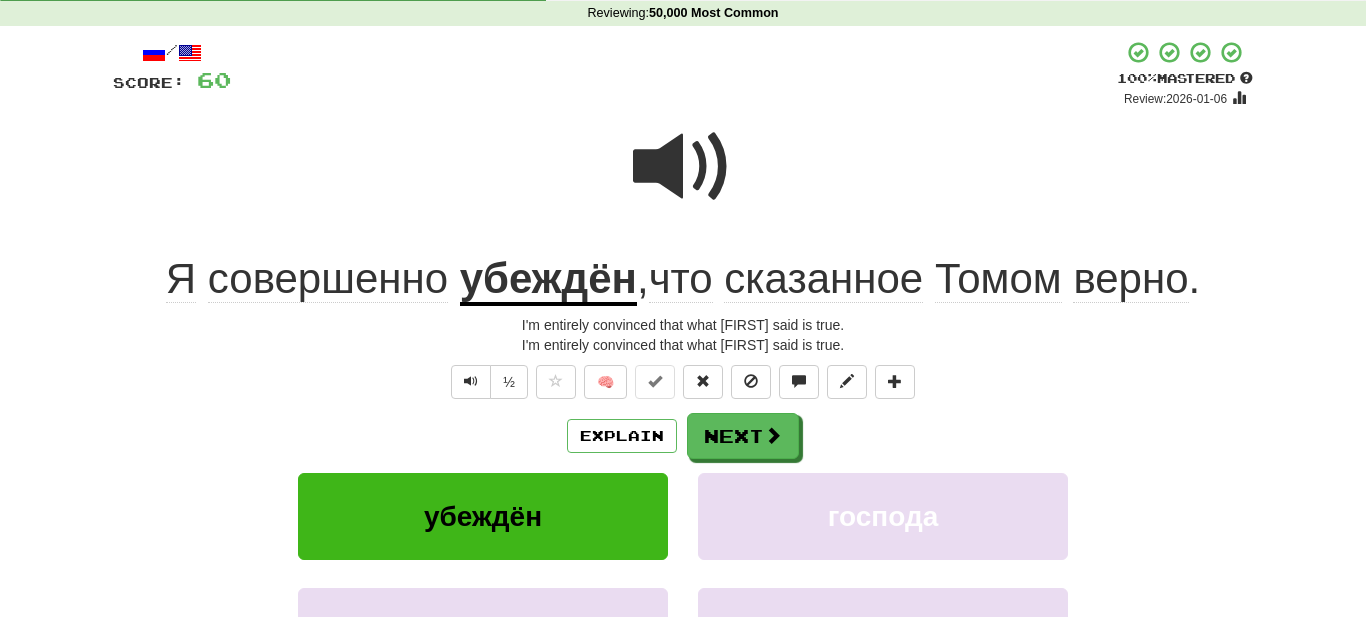 click on "убеждён" at bounding box center [548, 280] 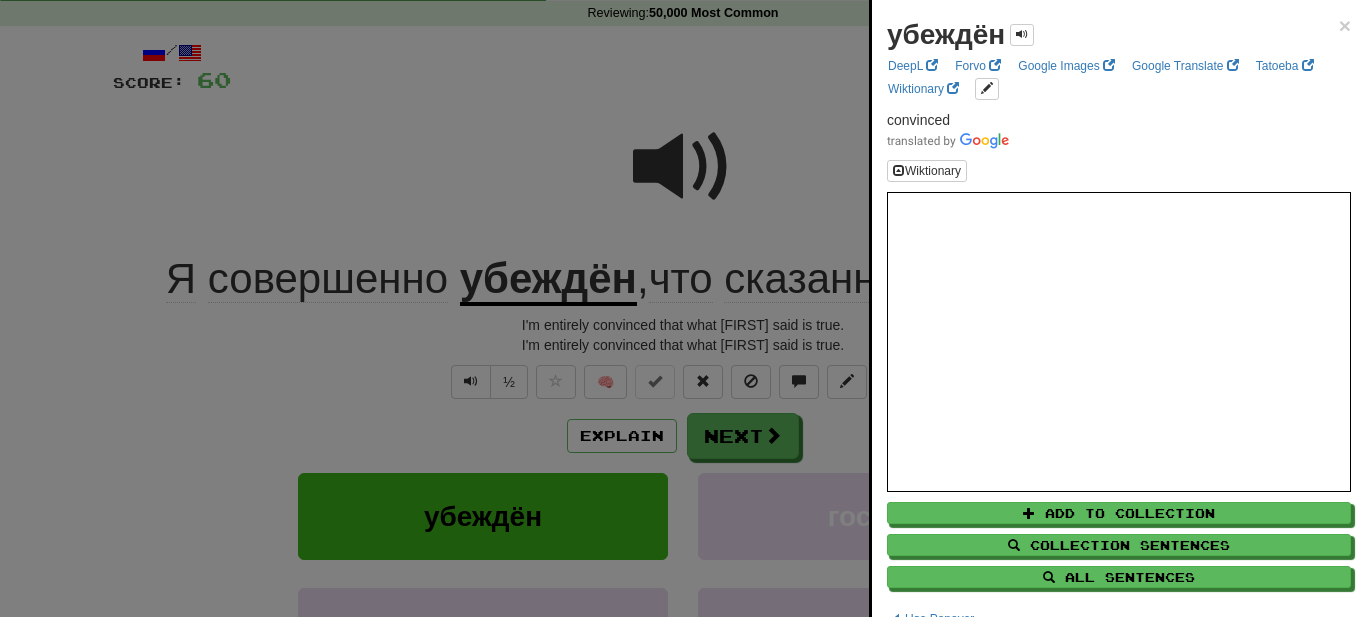 click at bounding box center [683, 308] 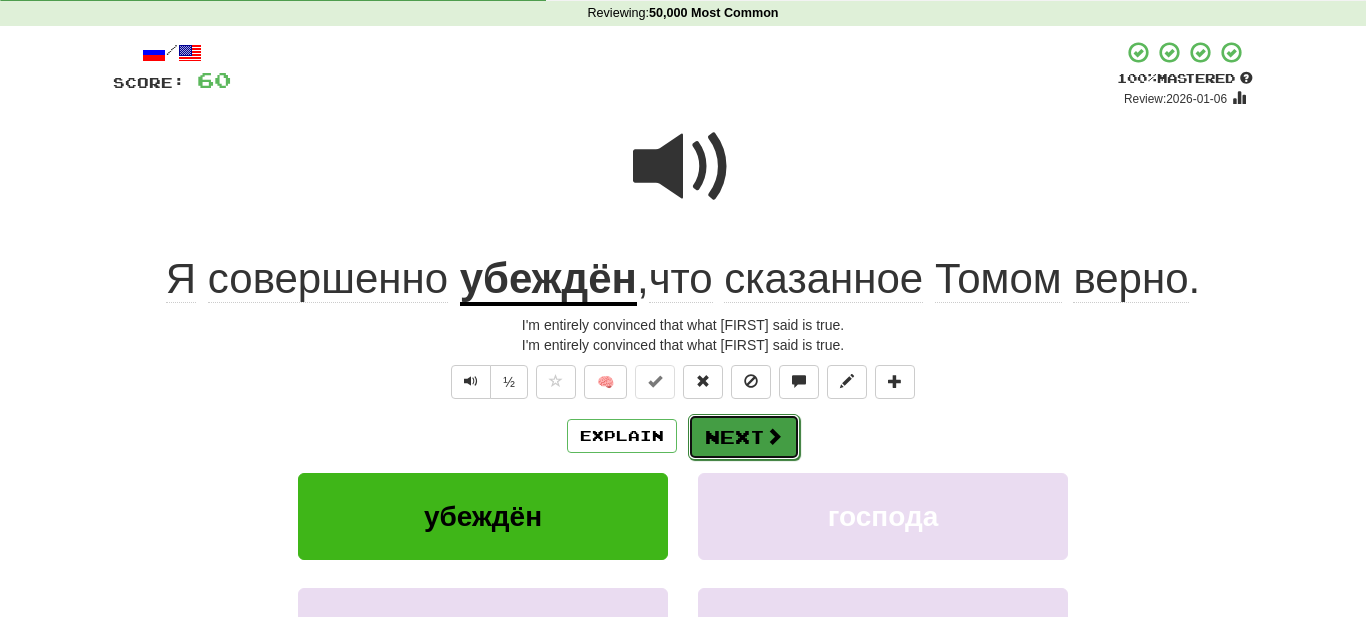 click on "Next" at bounding box center (744, 437) 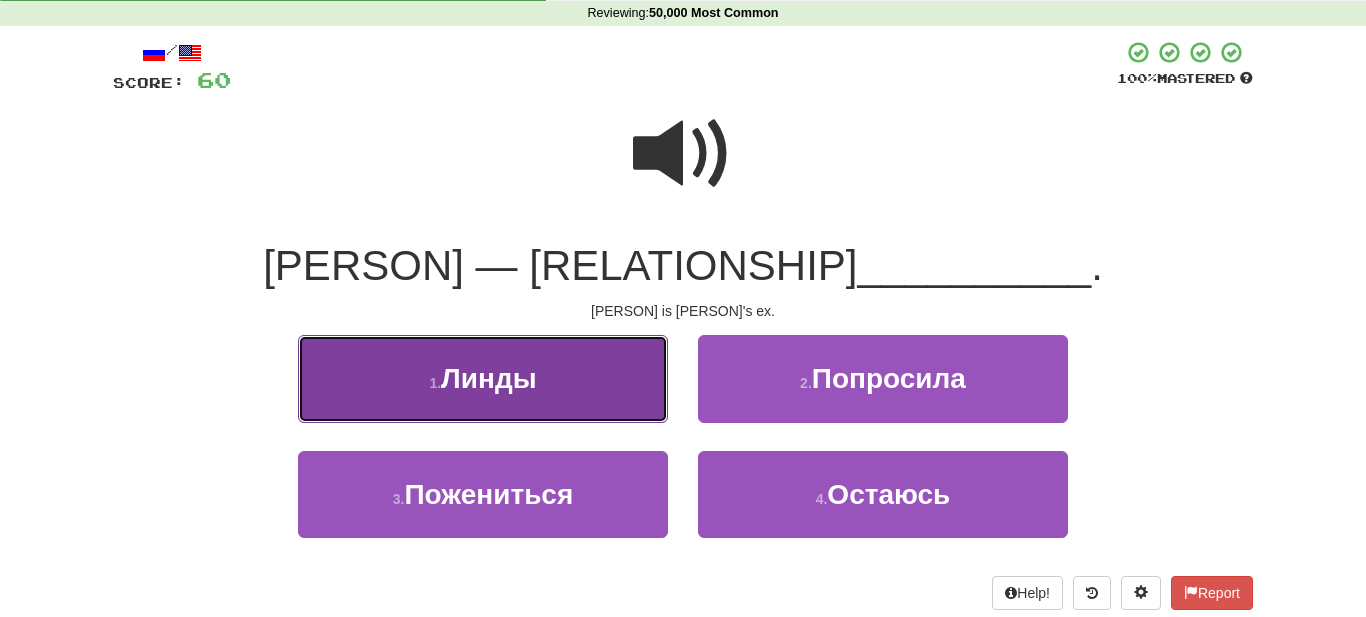 click on "1 .  Линды" at bounding box center (483, 378) 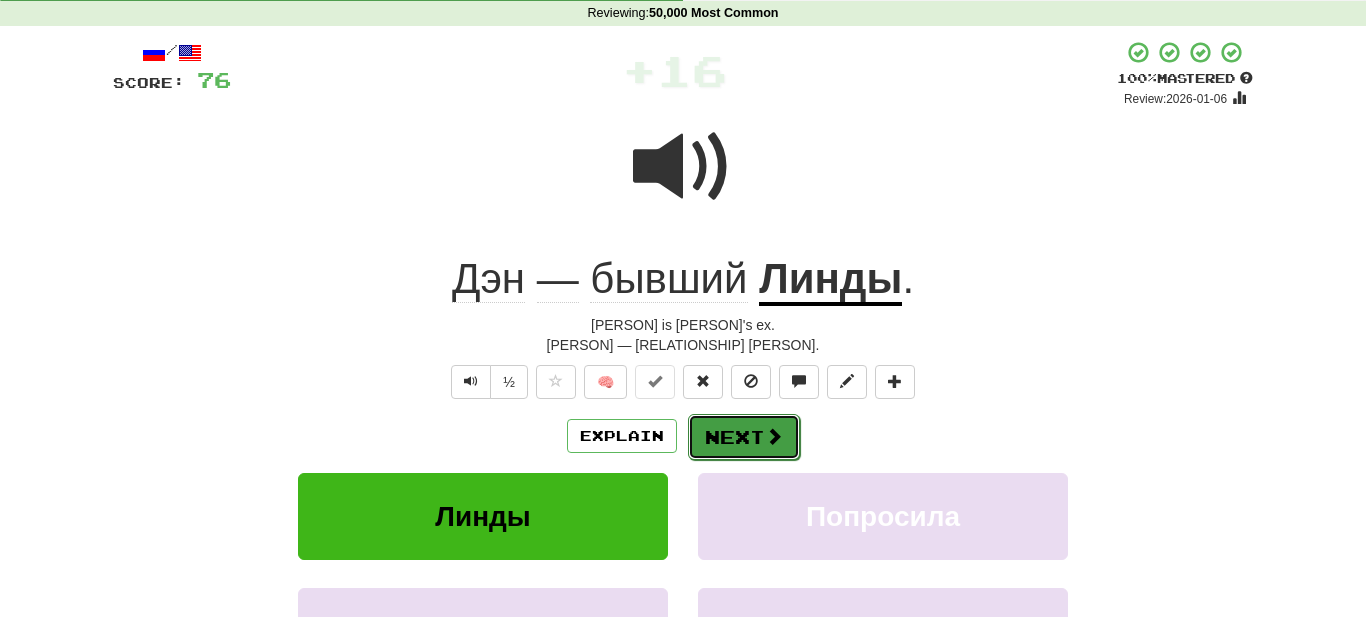 click on "Next" at bounding box center (744, 437) 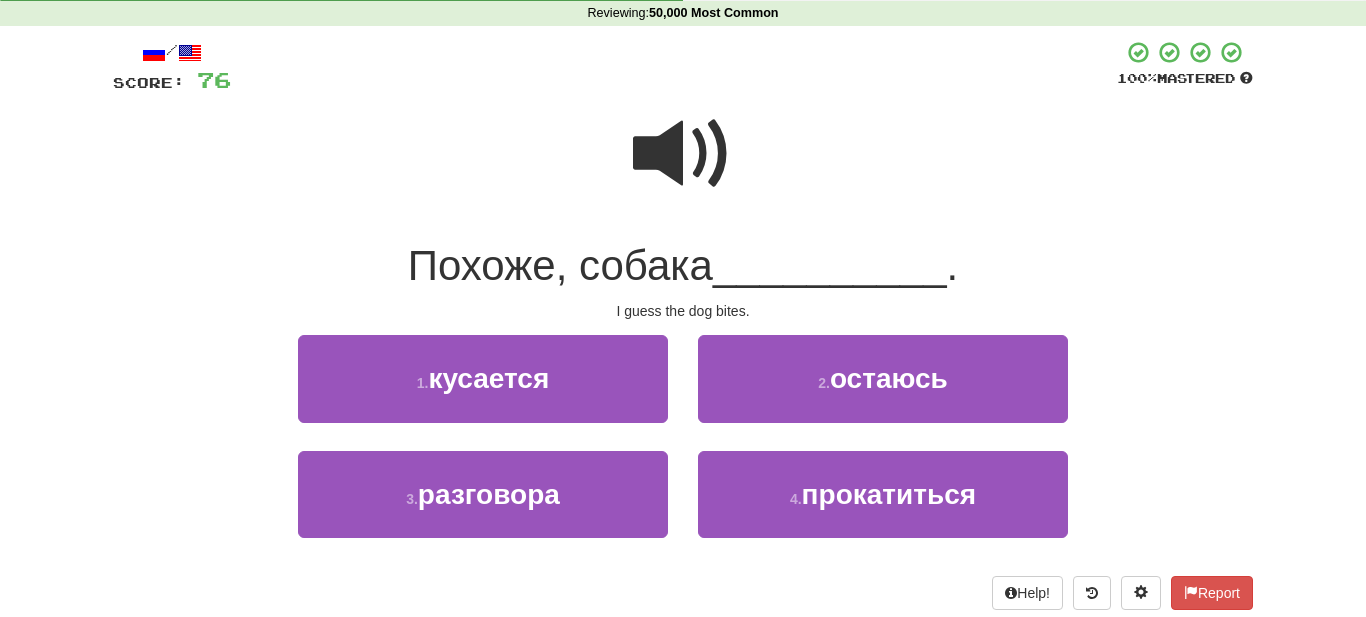 click at bounding box center [683, 154] 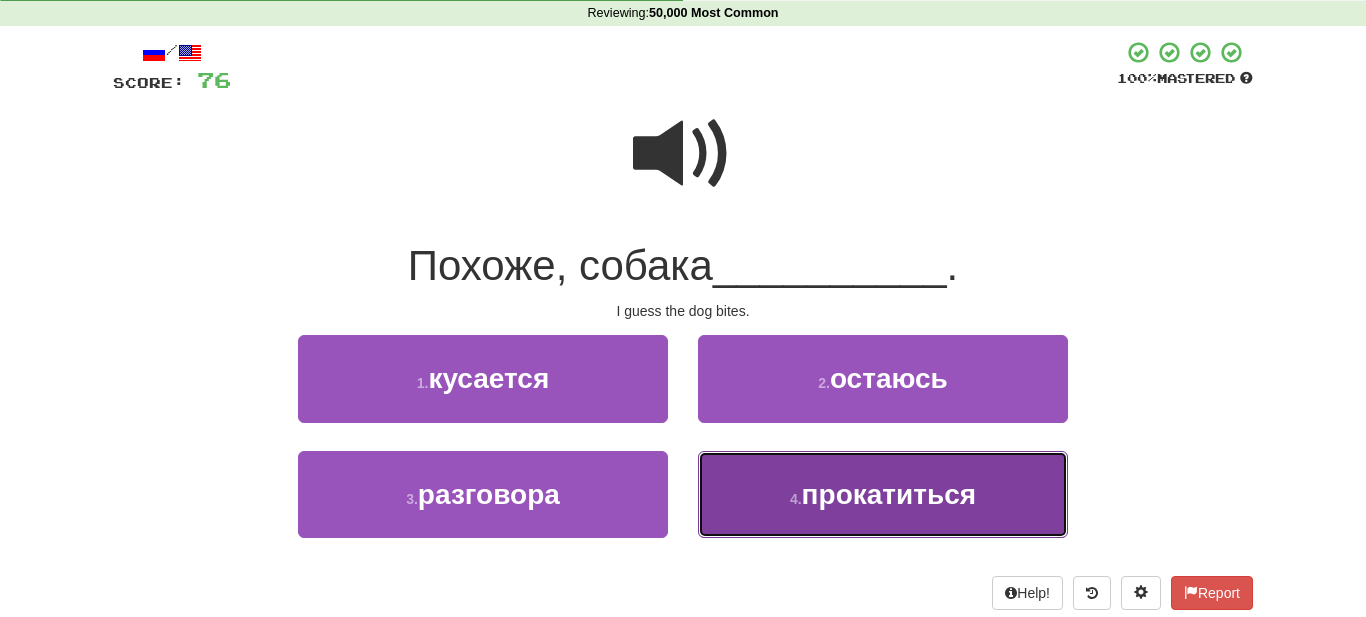 click on "4 .  прокатиться" at bounding box center [883, 494] 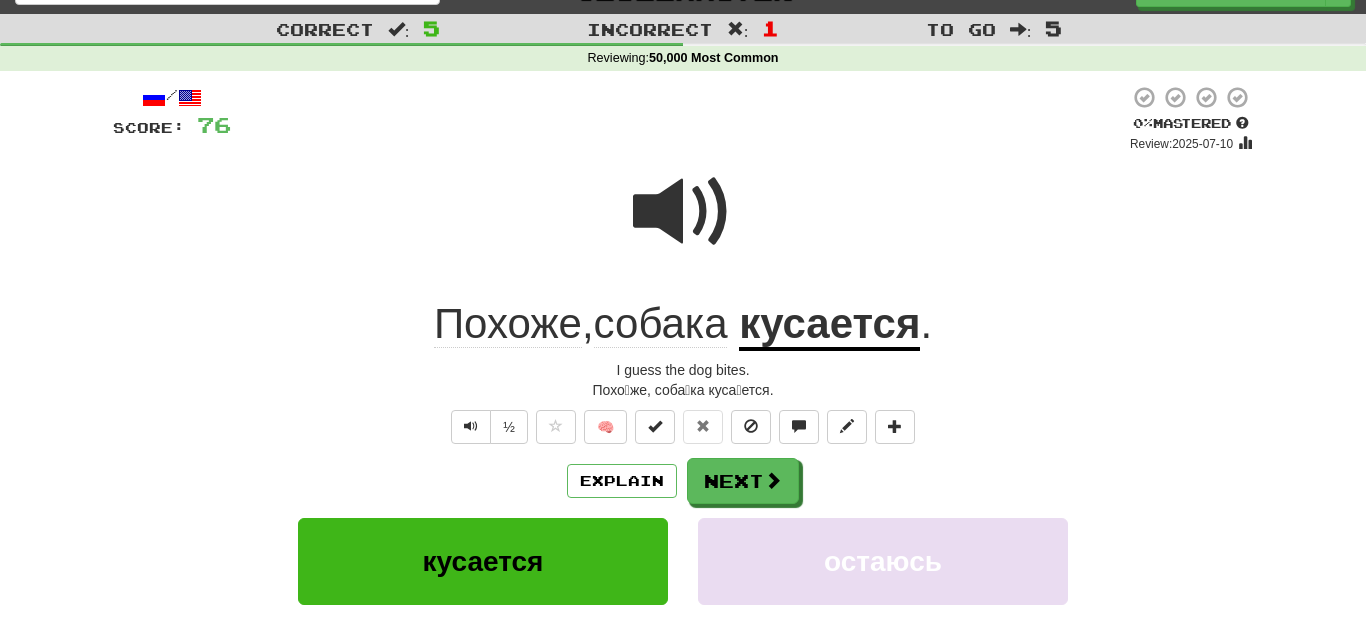 scroll, scrollTop: 0, scrollLeft: 0, axis: both 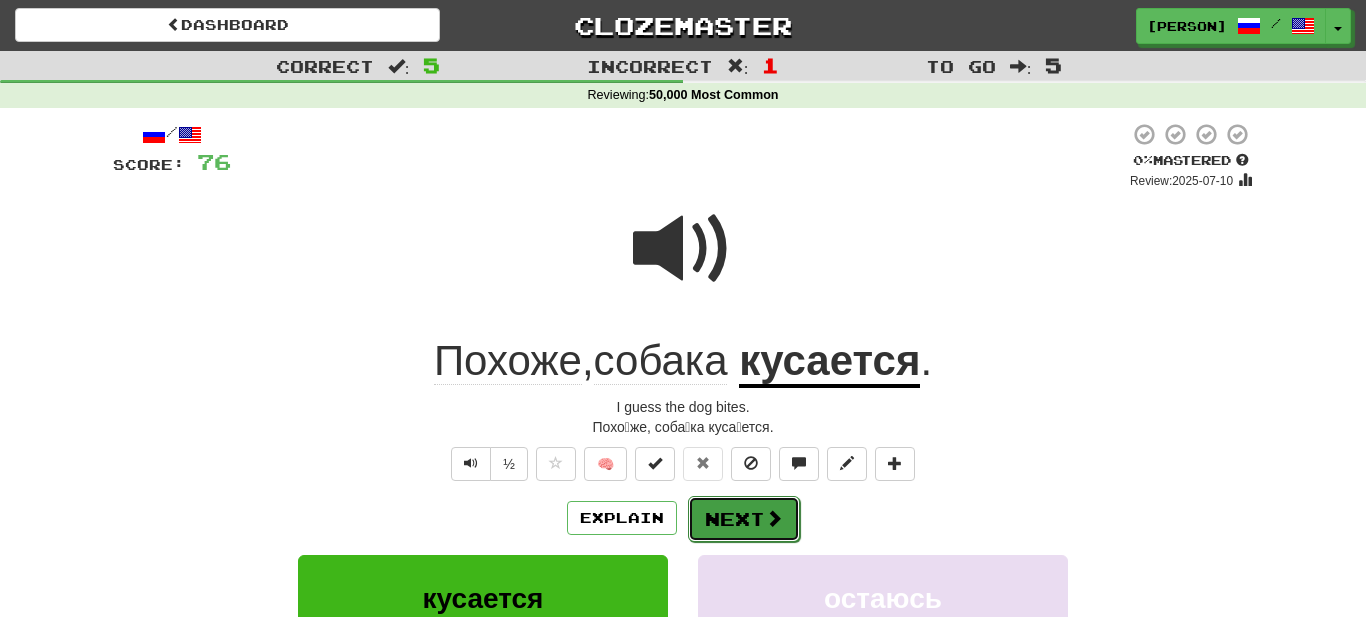 click on "Next" at bounding box center (744, 519) 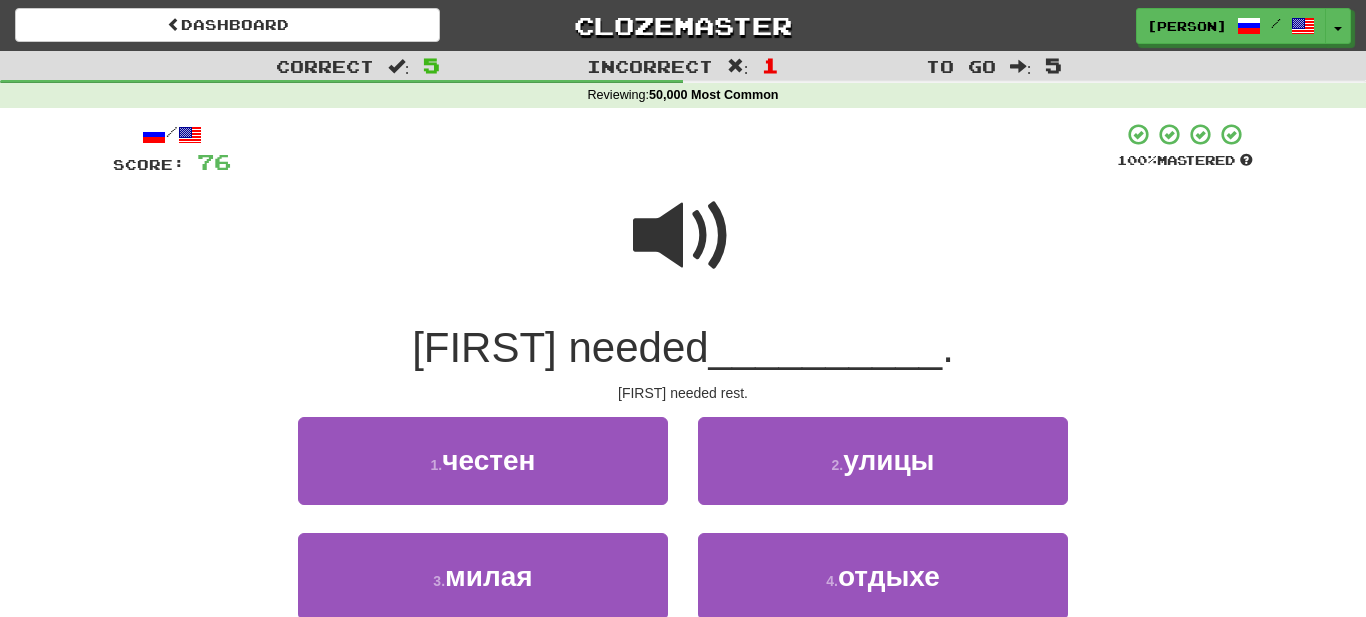 click at bounding box center [683, 236] 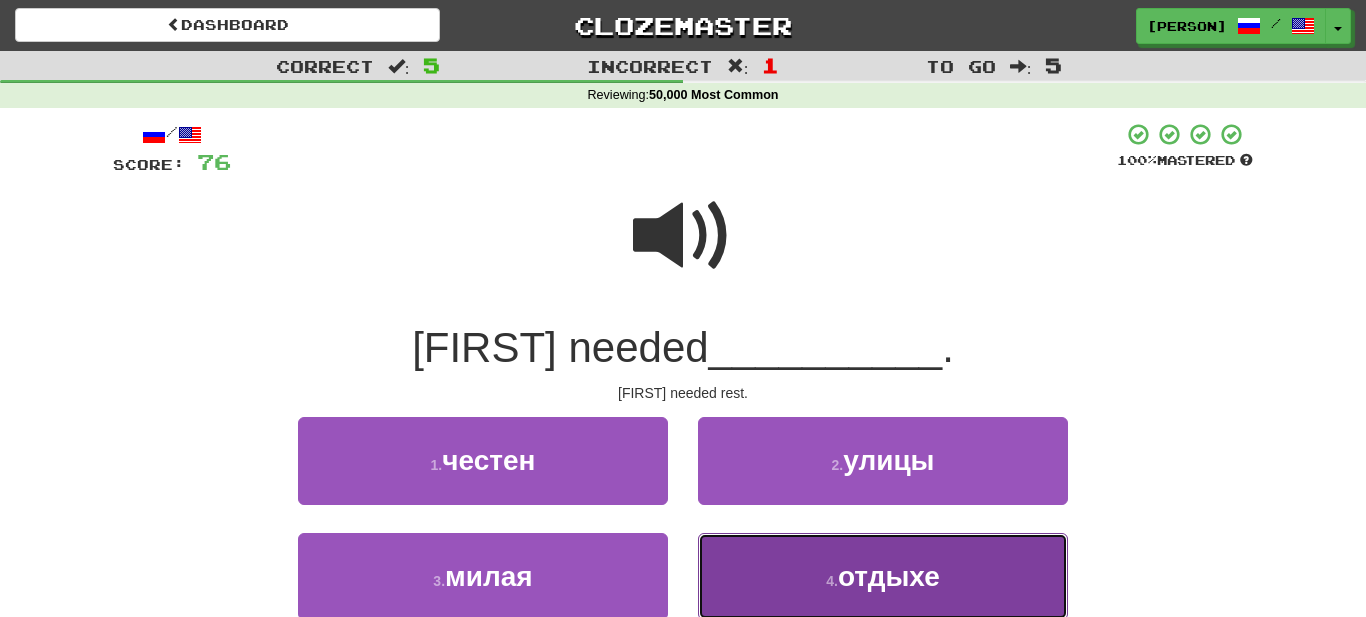 click on "4 .  отдыхе" at bounding box center (883, 576) 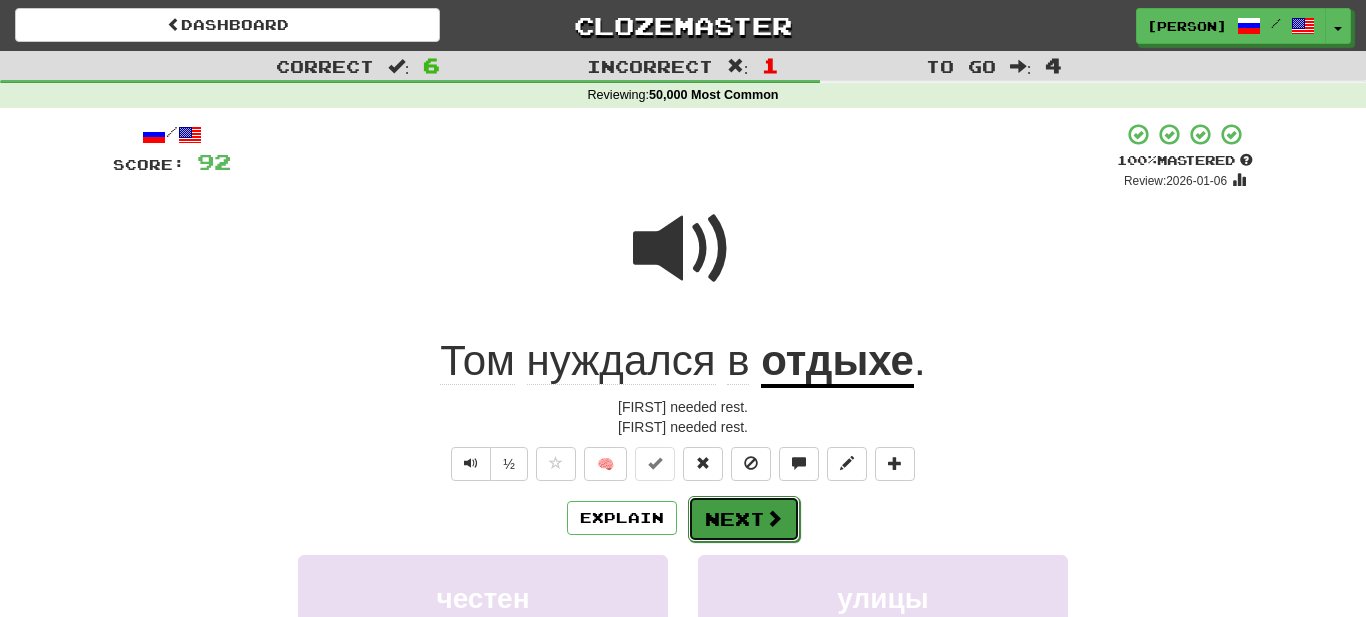 click on "Next" at bounding box center (744, 519) 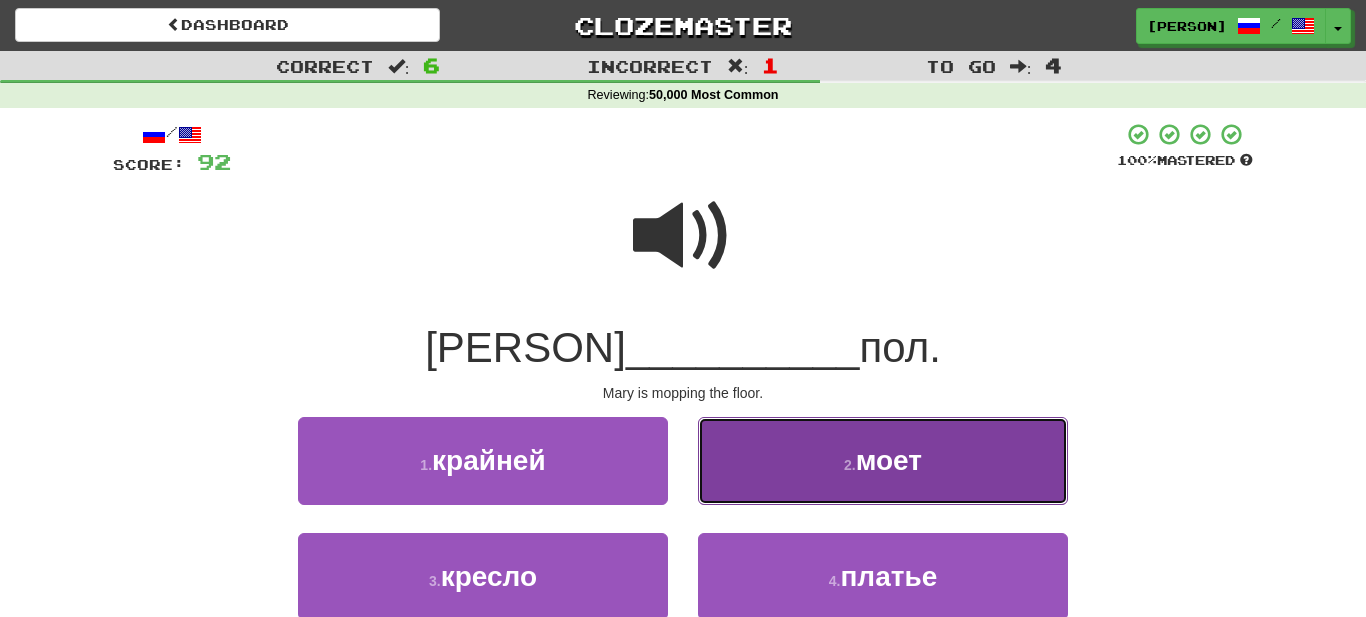 click on "2 .  моет" at bounding box center [883, 460] 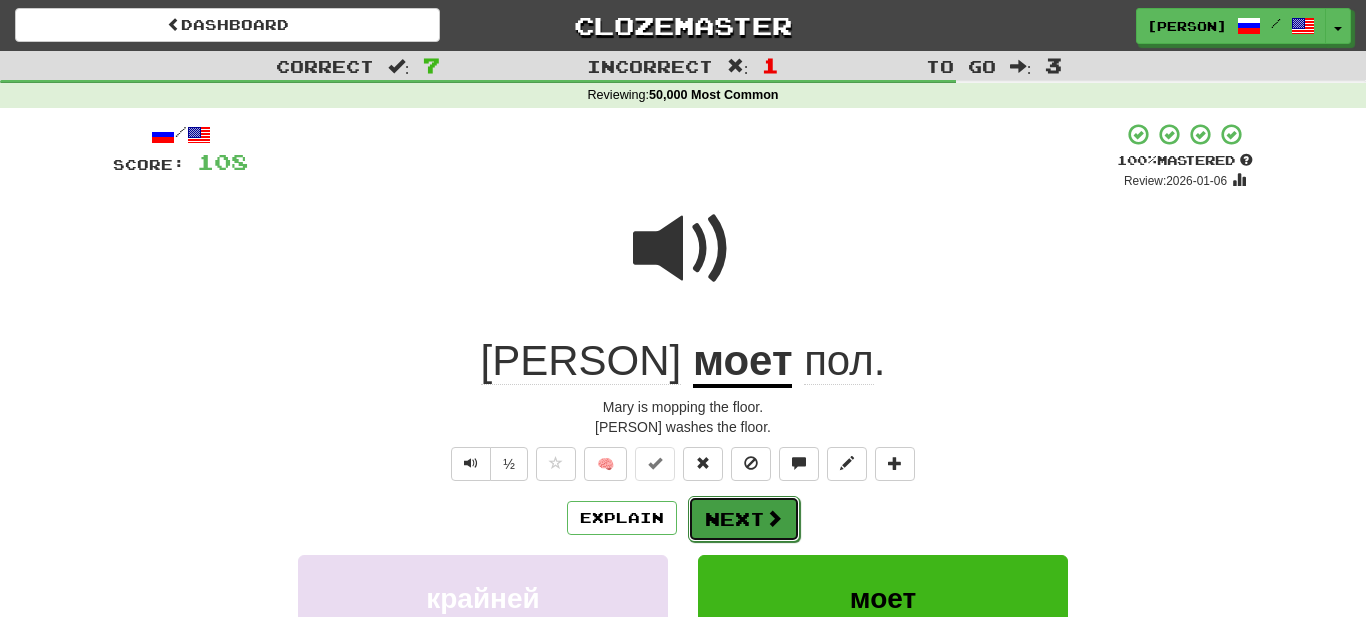 click at bounding box center (774, 518) 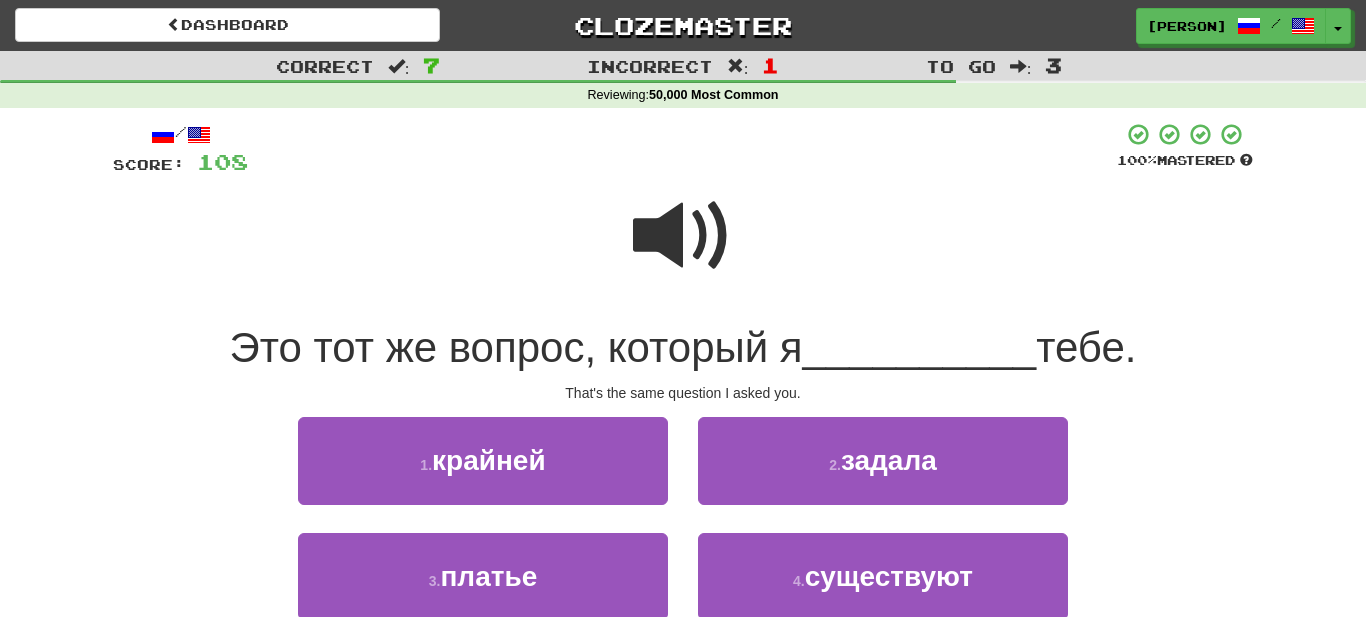 click at bounding box center (683, 236) 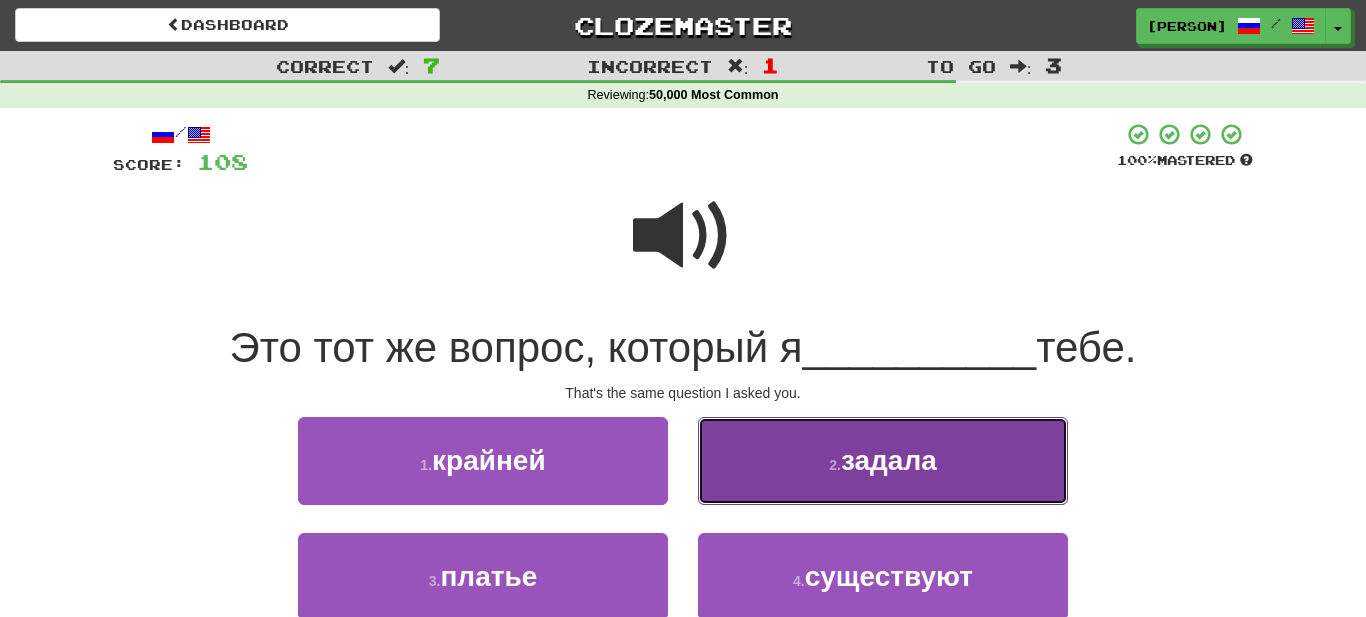click on "2 .  задала" at bounding box center (883, 460) 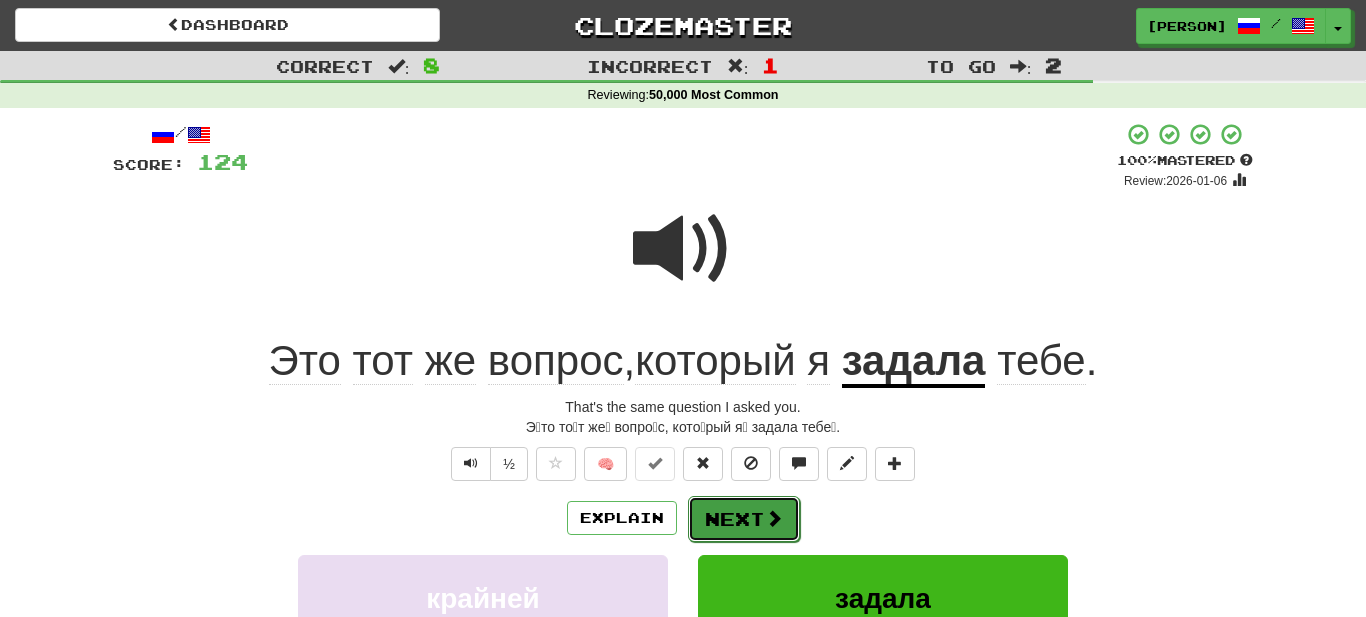 click at bounding box center (774, 518) 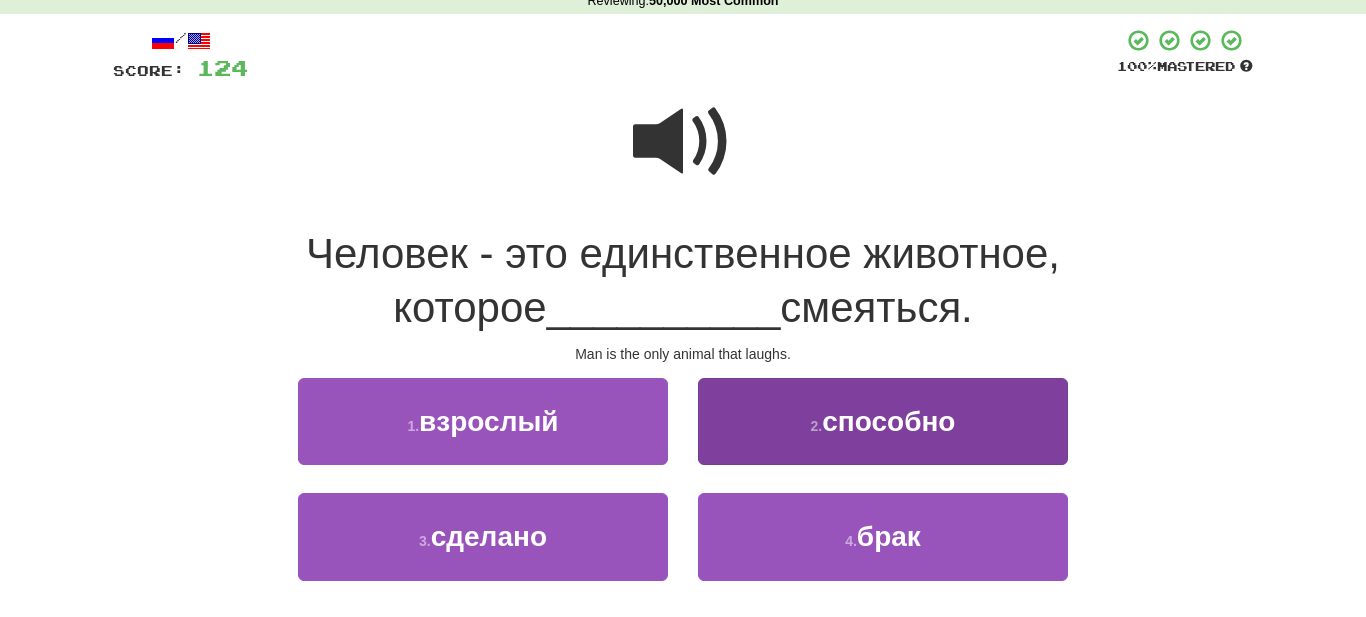 scroll, scrollTop: 96, scrollLeft: 0, axis: vertical 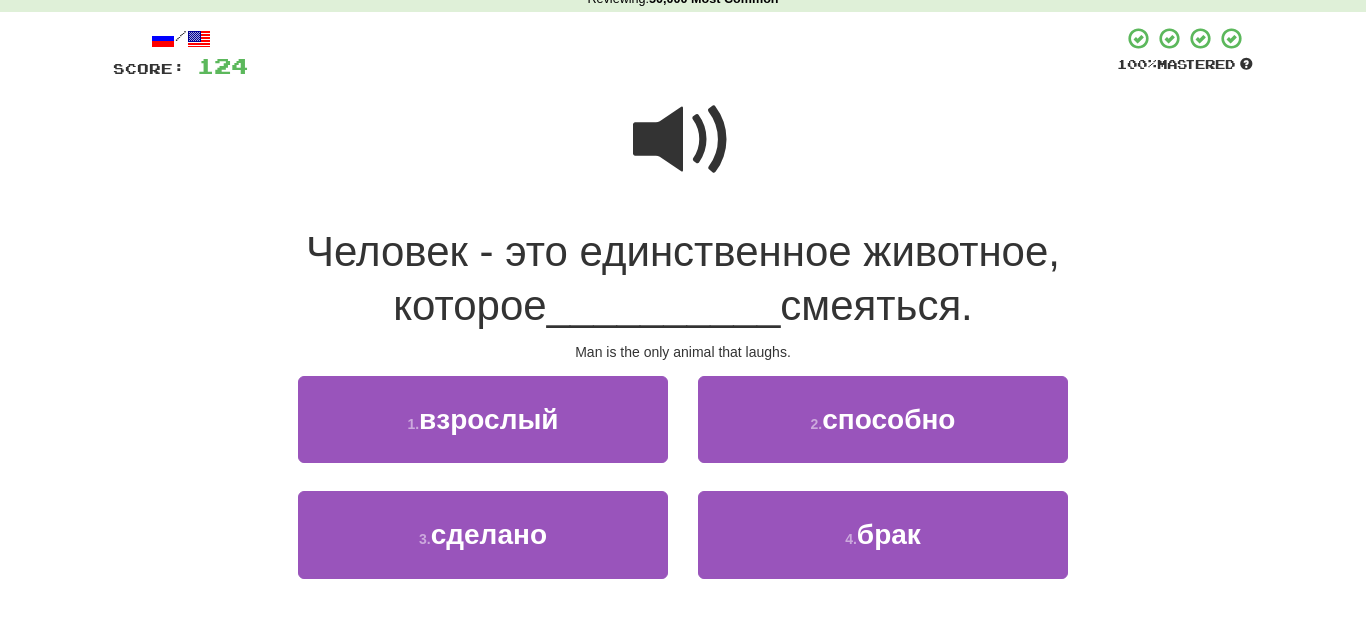 click at bounding box center [683, 140] 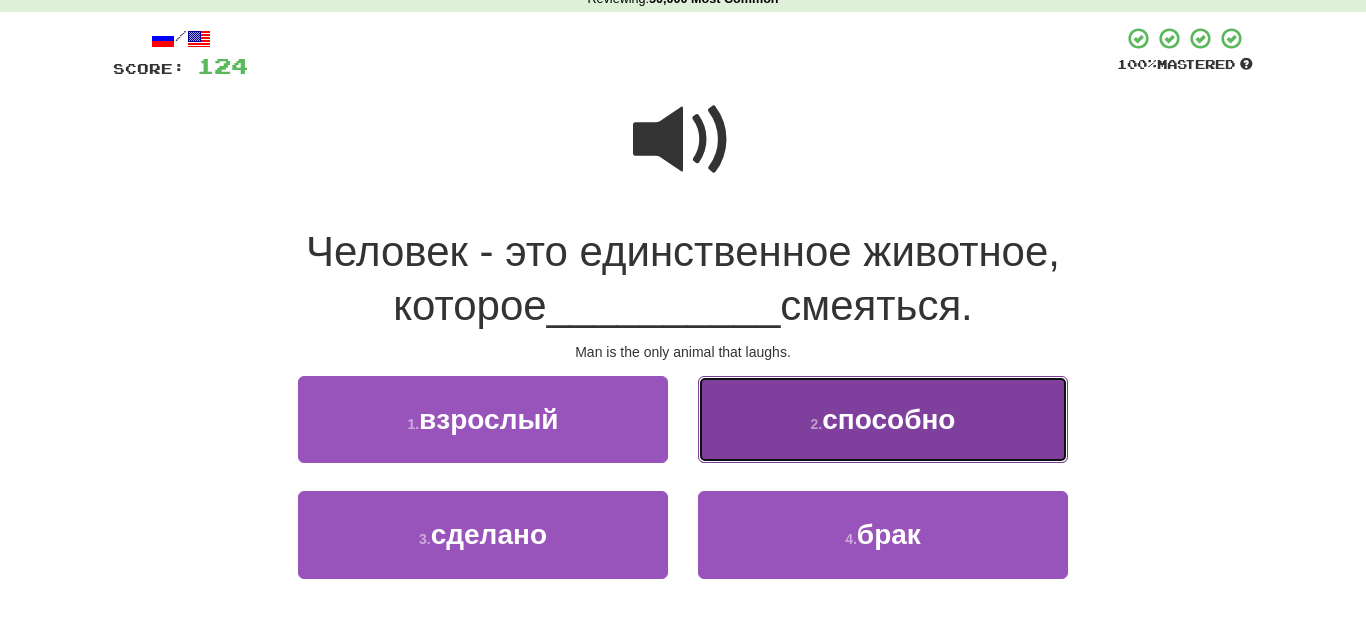 click on "способно" at bounding box center (888, 419) 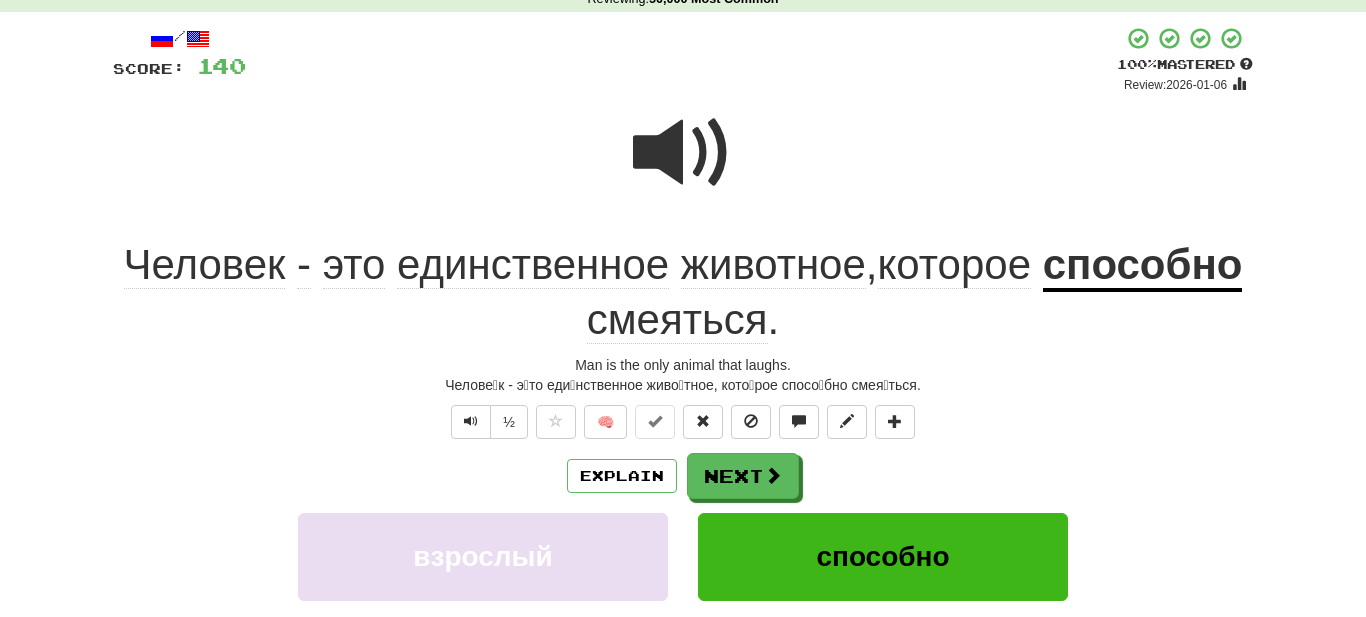 click on "способно" at bounding box center [1143, 266] 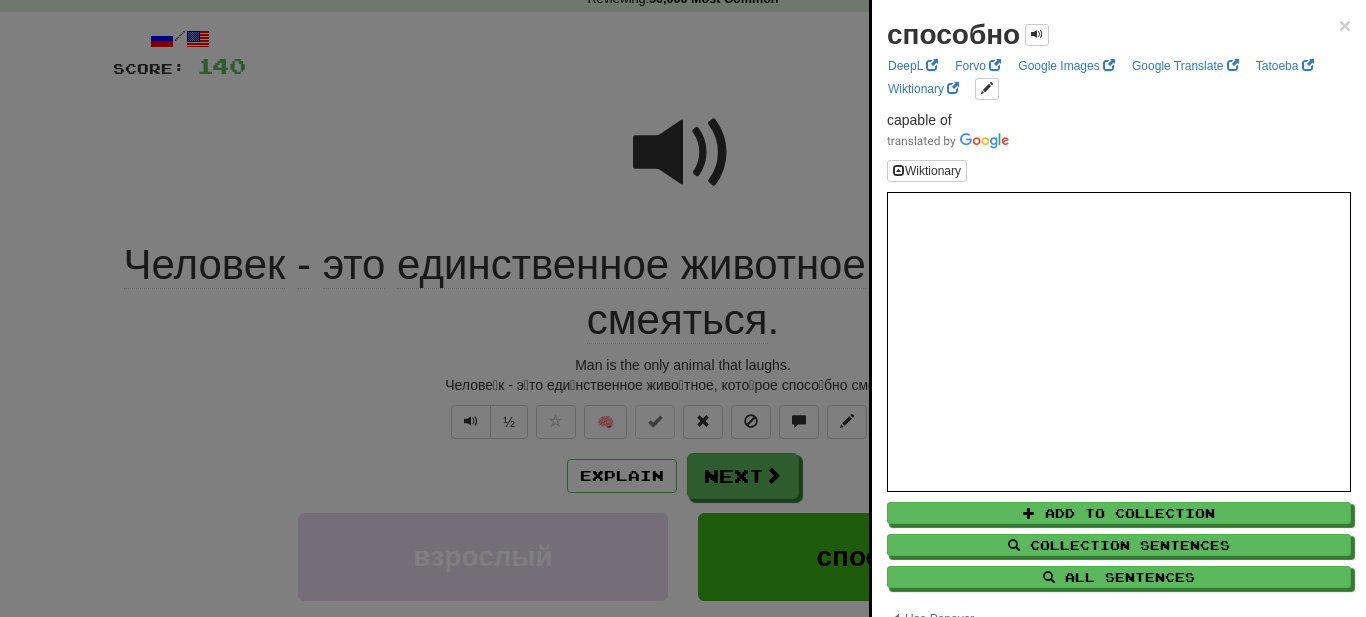 click at bounding box center (683, 308) 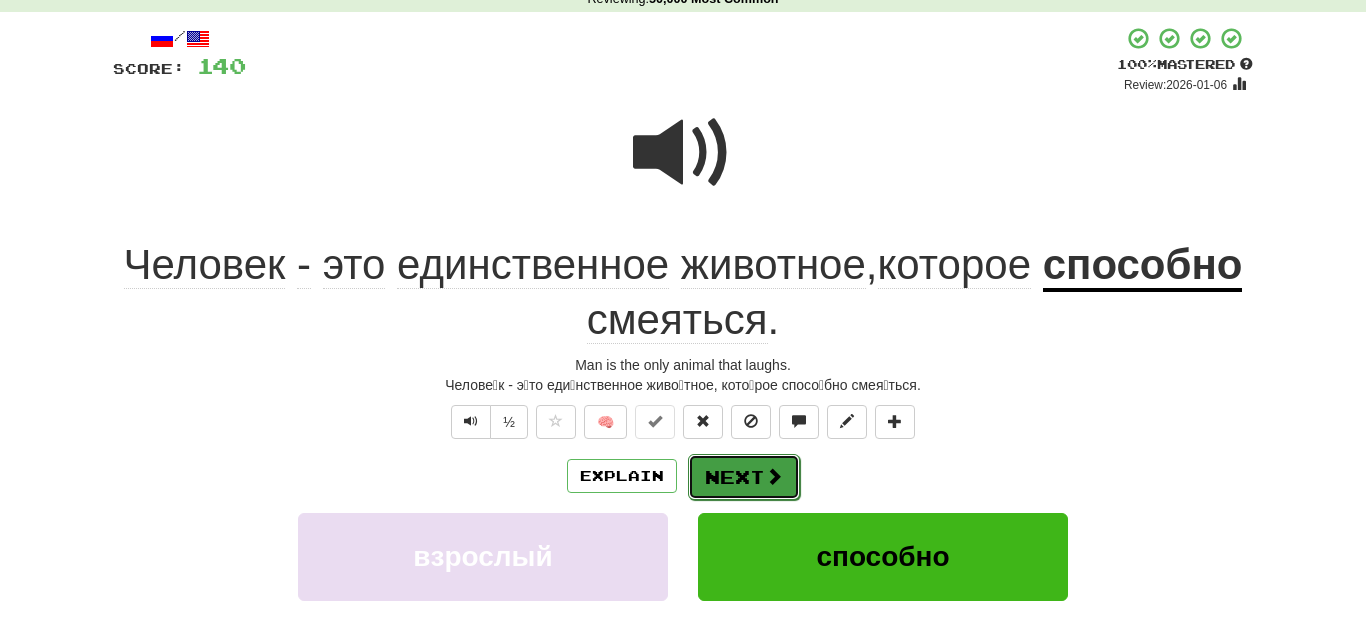 click on "Next" at bounding box center [744, 477] 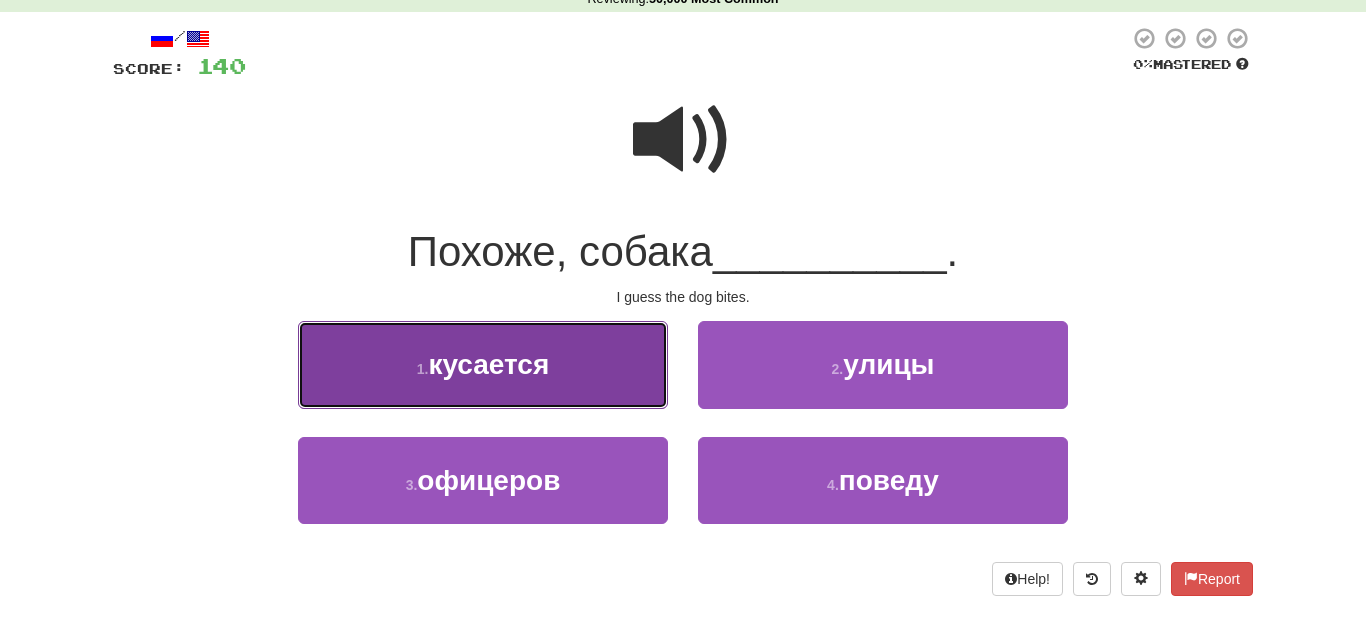 click on "1 .  кусается" at bounding box center [483, 364] 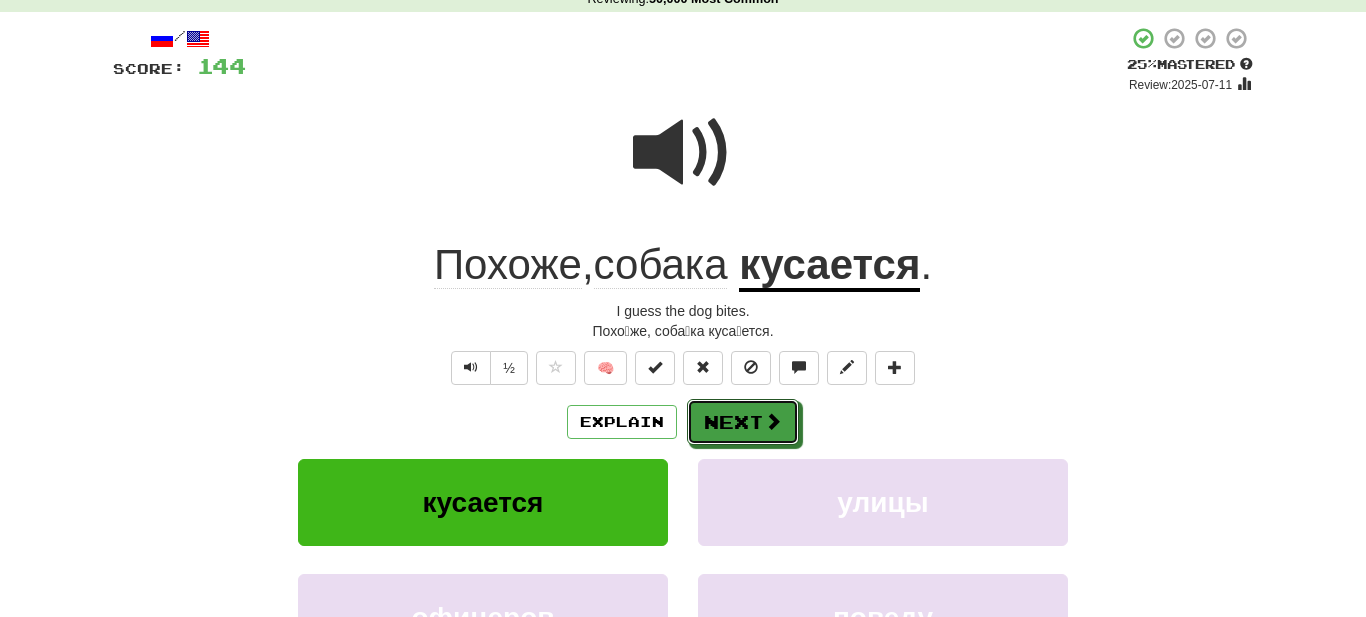 click on "Next" at bounding box center (743, 422) 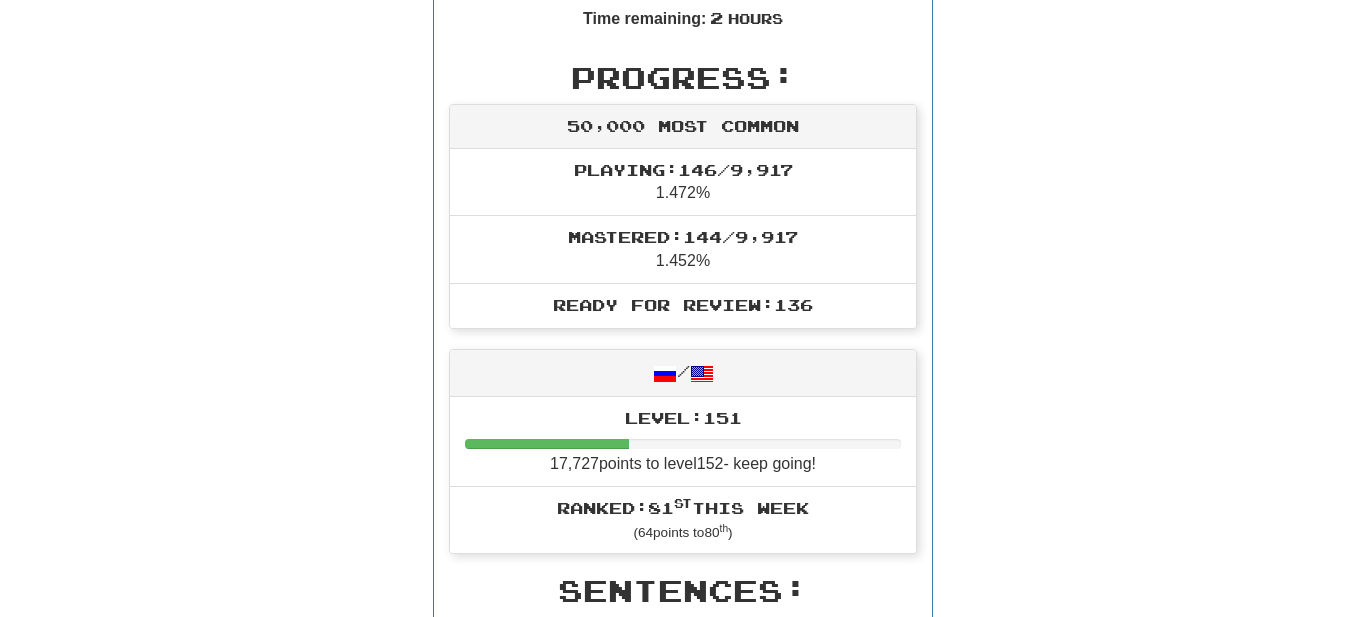 scroll, scrollTop: 0, scrollLeft: 0, axis: both 